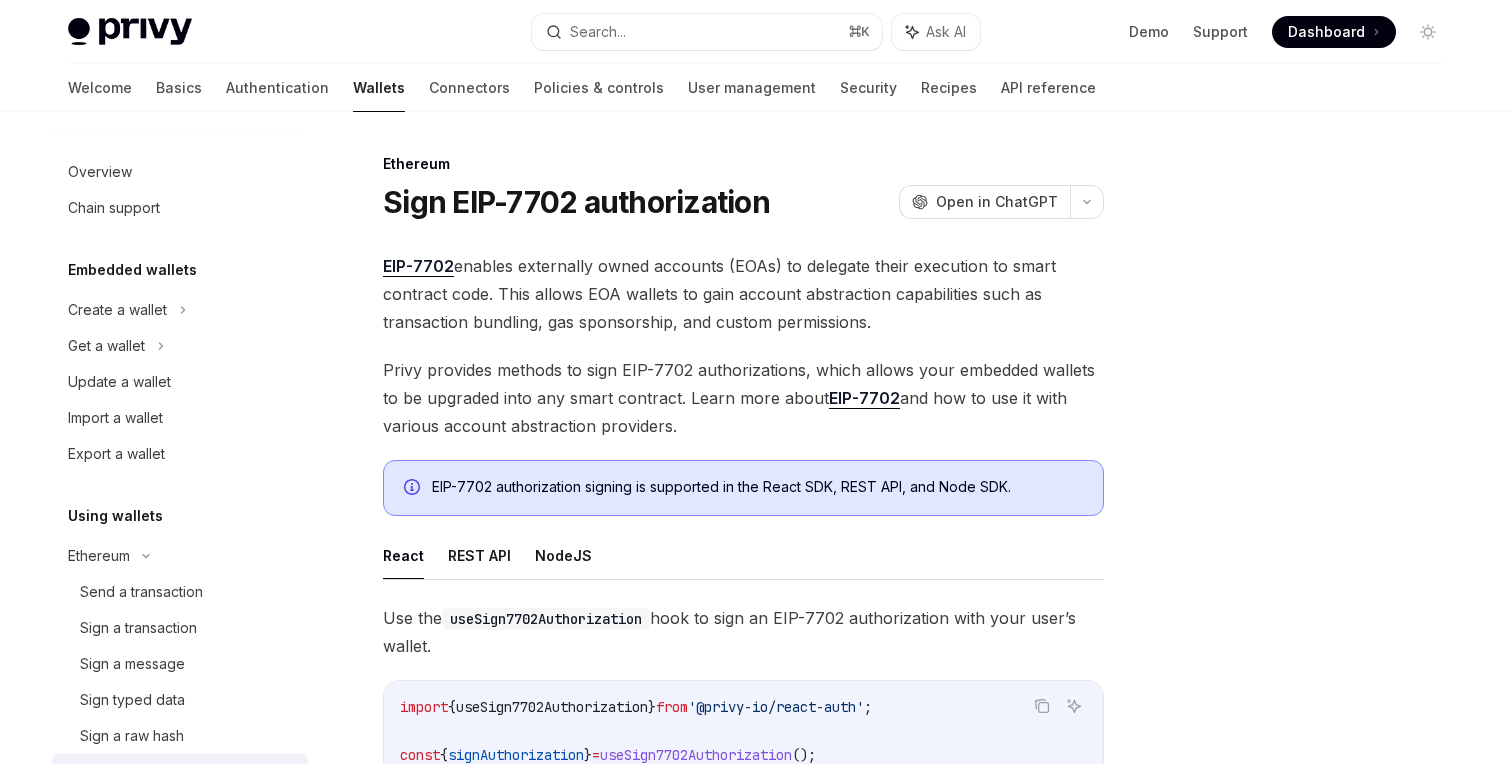 scroll, scrollTop: 364, scrollLeft: 0, axis: vertical 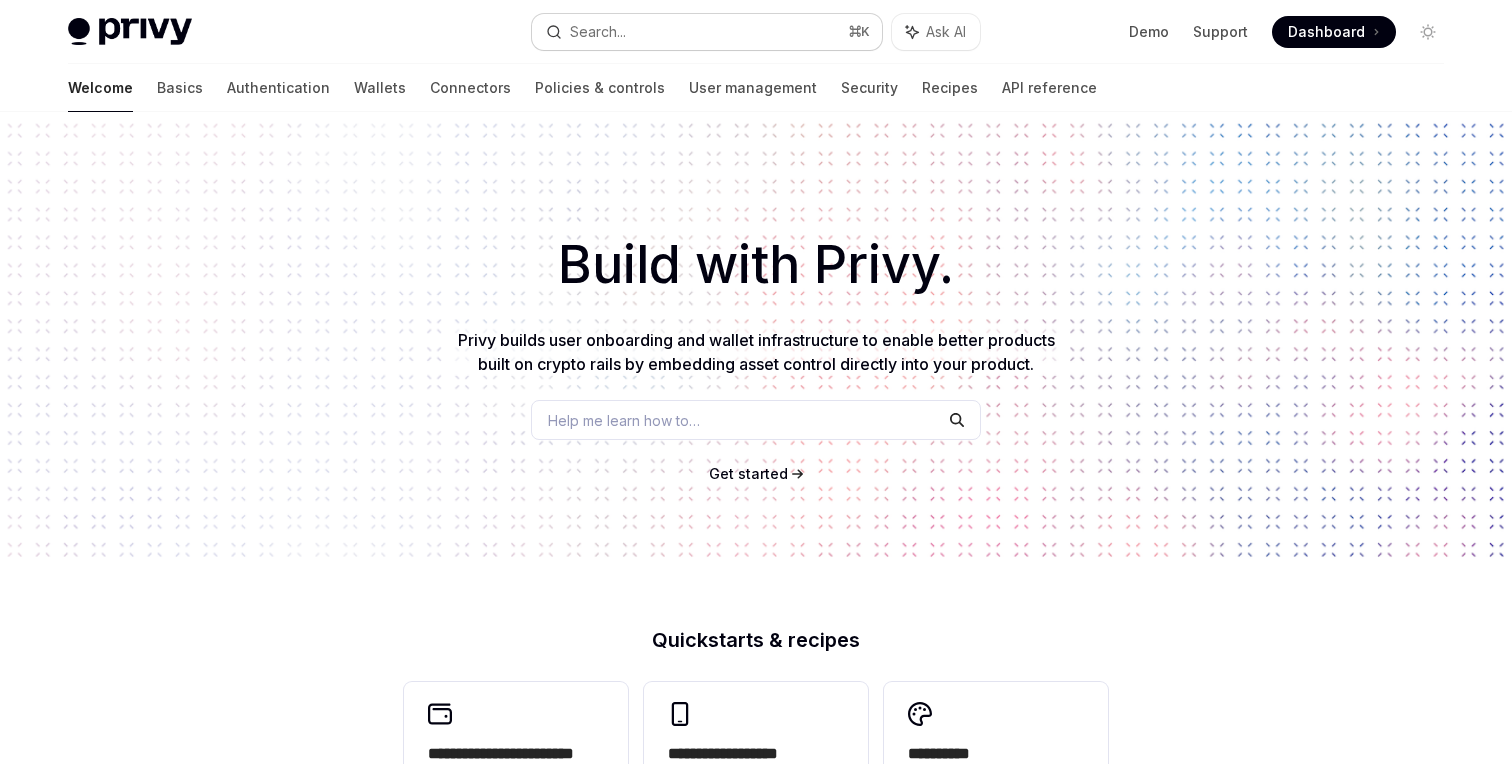click on "Search... ⌘ K" at bounding box center (707, 32) 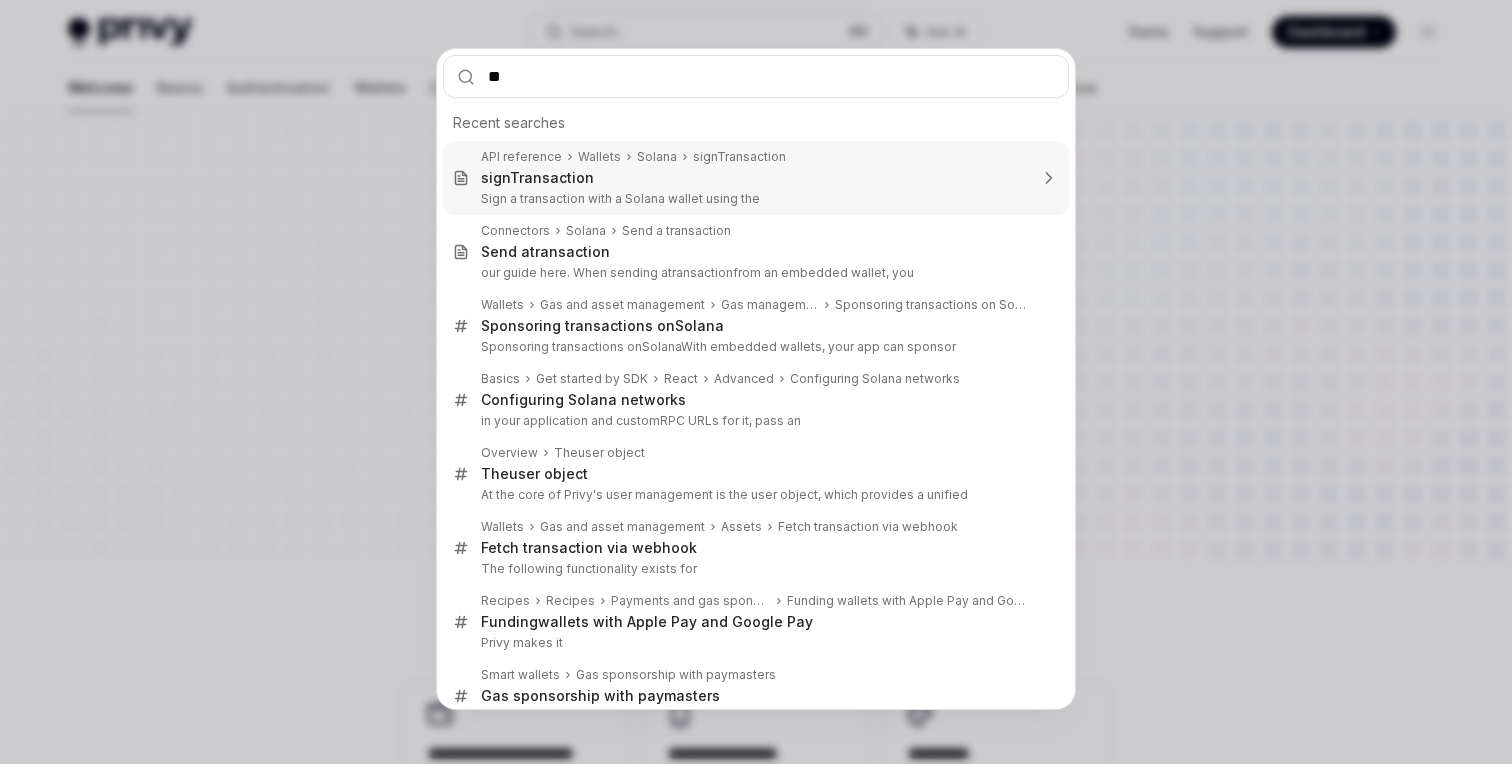 type on "***" 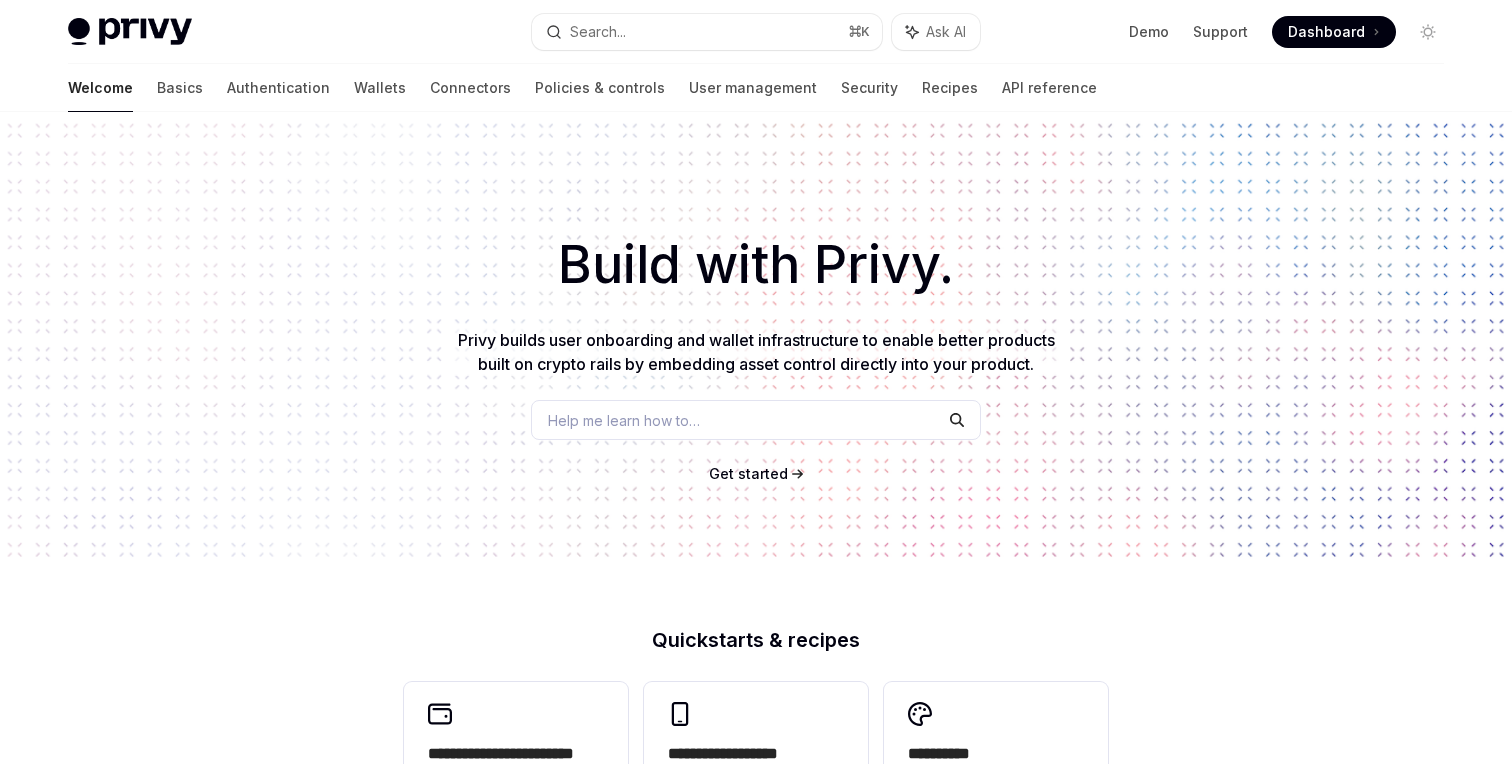 type on "*" 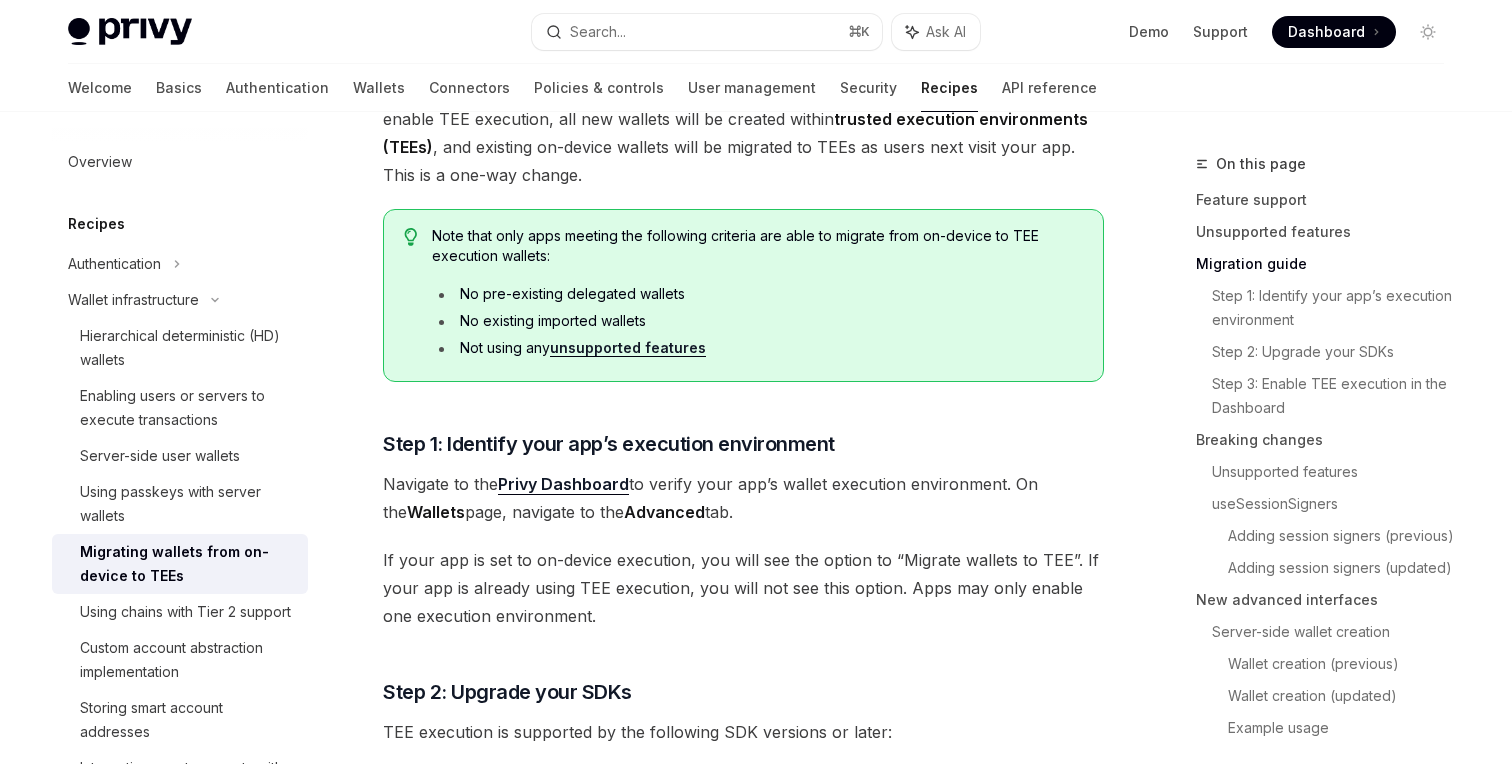 scroll, scrollTop: 1117, scrollLeft: 0, axis: vertical 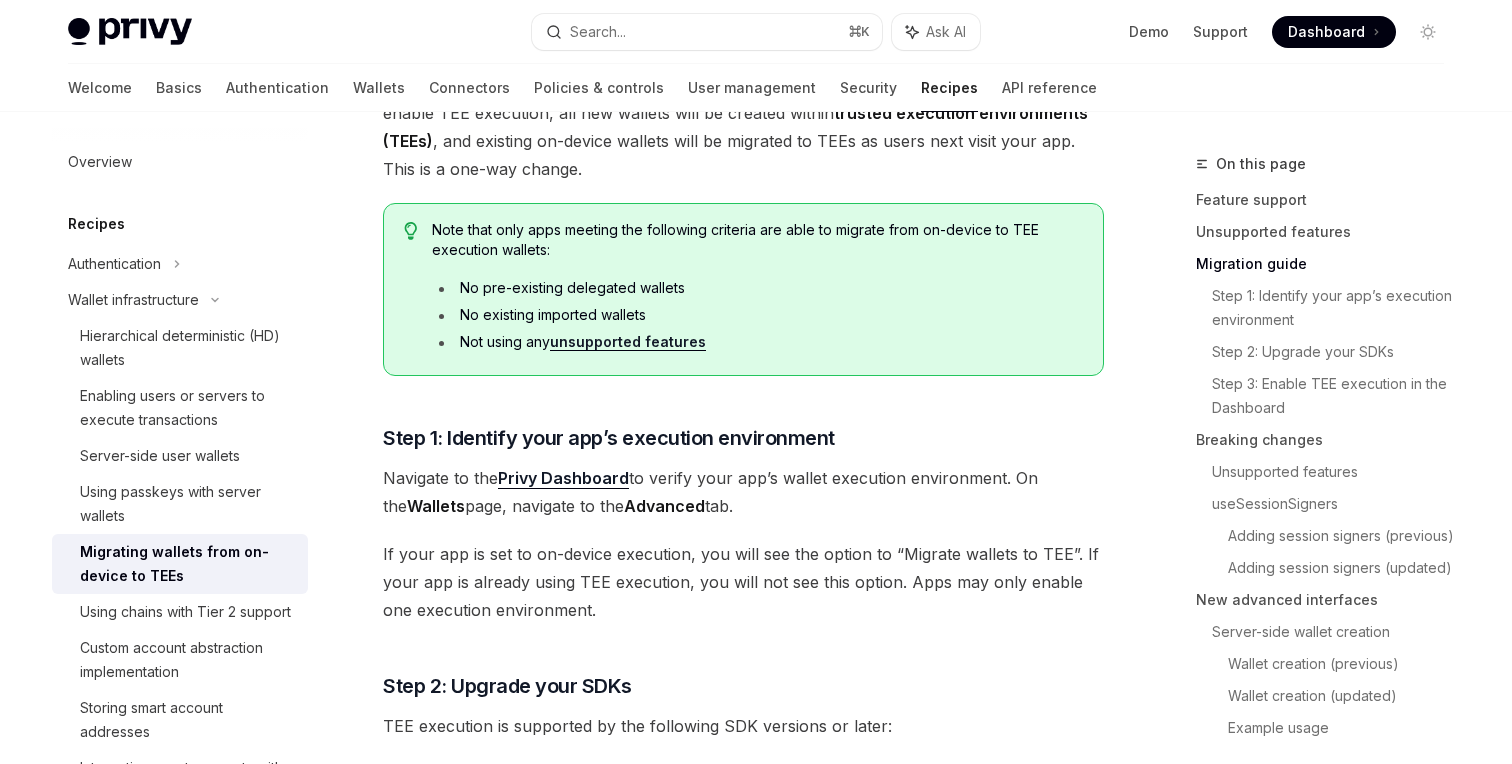 click on "unsupported features" at bounding box center [628, 342] 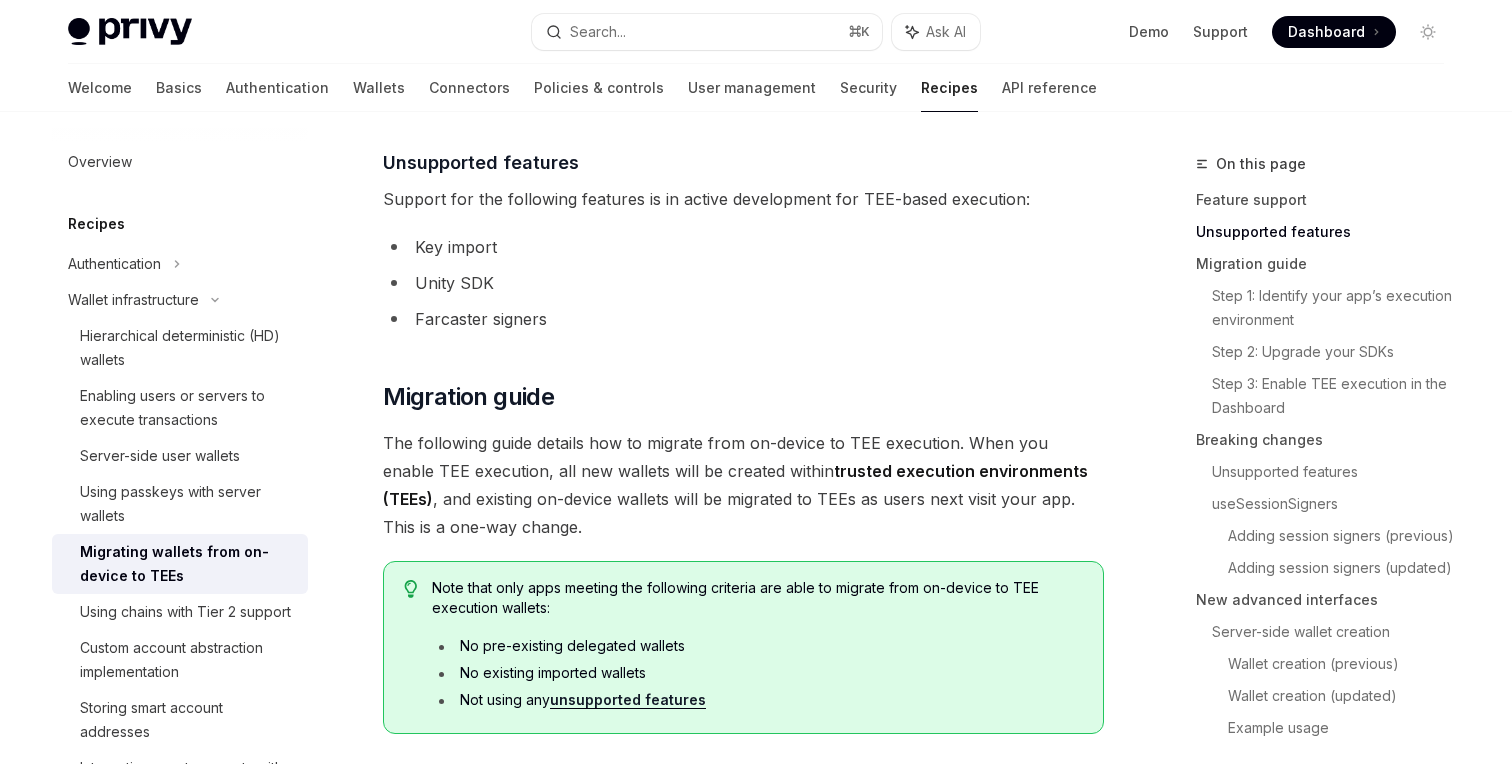 scroll, scrollTop: 756, scrollLeft: 0, axis: vertical 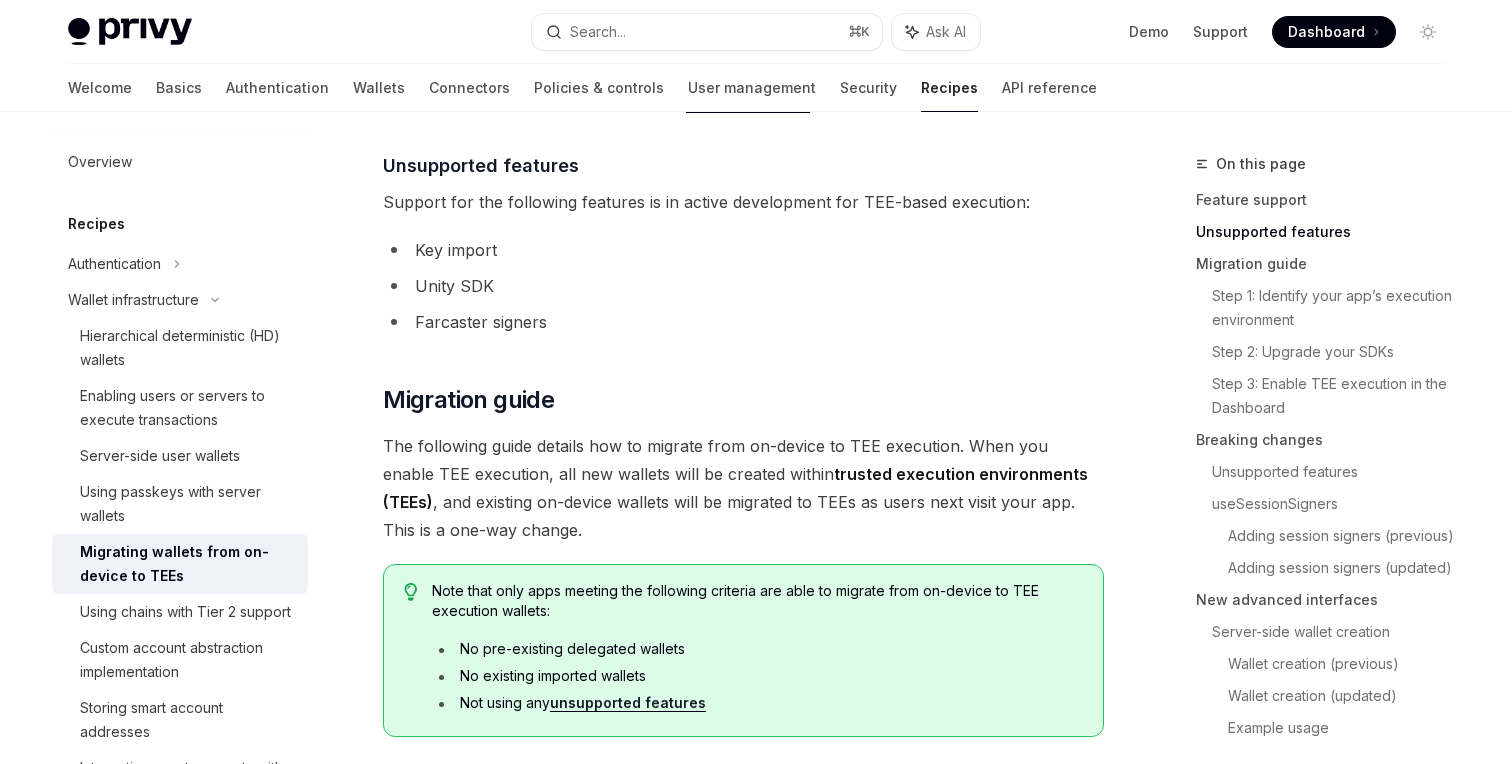 click on "Privy’s security architecture leverages secure execution environments to protect your users’ assets. Wallet private keys are only temporarily reconstructed within these strictly isolated, secure execution environments when needed for sensitive operations.
Privy provides two types of secure execution environments: 1) via TEEs and 2) on the user’s device.
With  TEE execution , wallets are reassembled within trusted execution environments (TEEs), also known as secure enclaves.
With  on-device execution , wallets are reassembled directly on user devices.
Each environment ensures that private keys are never stored in complete form and are only temporarily reconstructed when needed.
​ Feature support
Your app must enable TEE execution in order to access the following features:
Support for  Tier 2 and Tier 1 chains , such as Bitcoin, SUI, Cosmos, and more.
Policy engine  in order to restrict Ethereum and Solana transactions.
Server-side access to wallets, using  session signers ." at bounding box center [743, 3127] 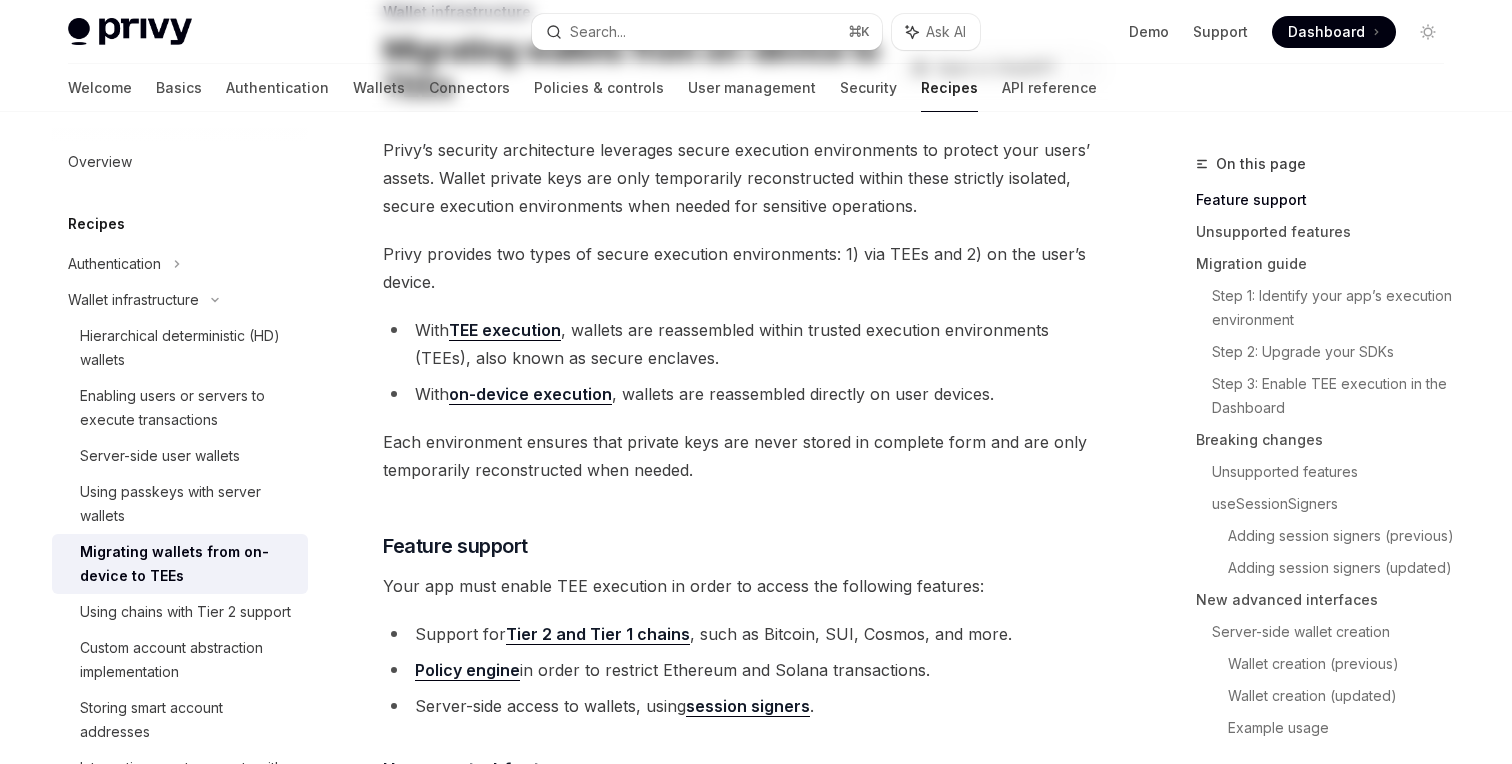 scroll, scrollTop: 0, scrollLeft: 0, axis: both 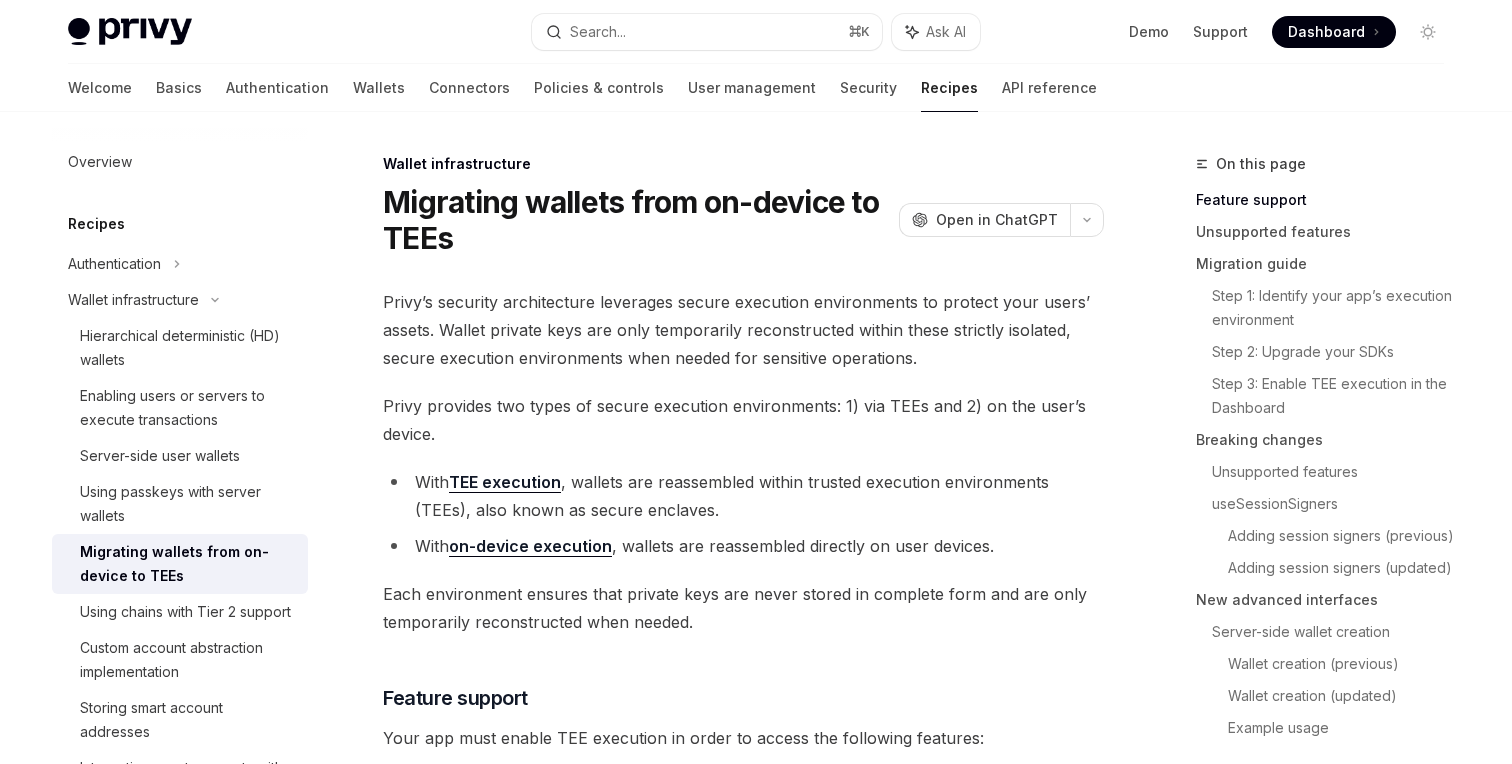 click on "Privy’s security architecture leverages secure execution environments to protect your users’ assets. Wallet private keys are only temporarily reconstructed within these strictly isolated, secure execution environments when needed for sensitive operations." at bounding box center [743, 330] 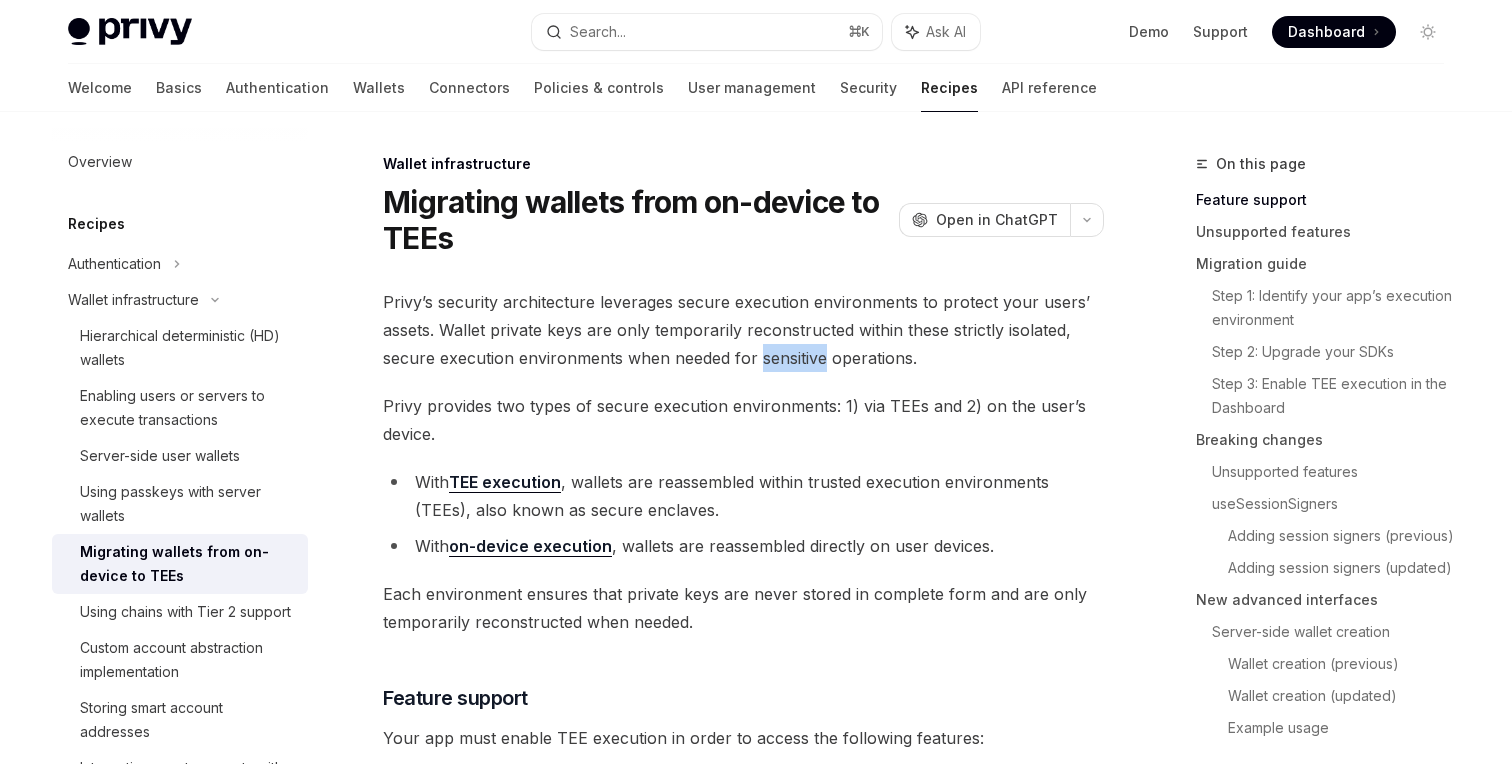 click on "Privy’s security architecture leverages secure execution environments to protect your users’ assets. Wallet private keys are only temporarily reconstructed within these strictly isolated, secure execution environments when needed for sensitive operations." at bounding box center [743, 330] 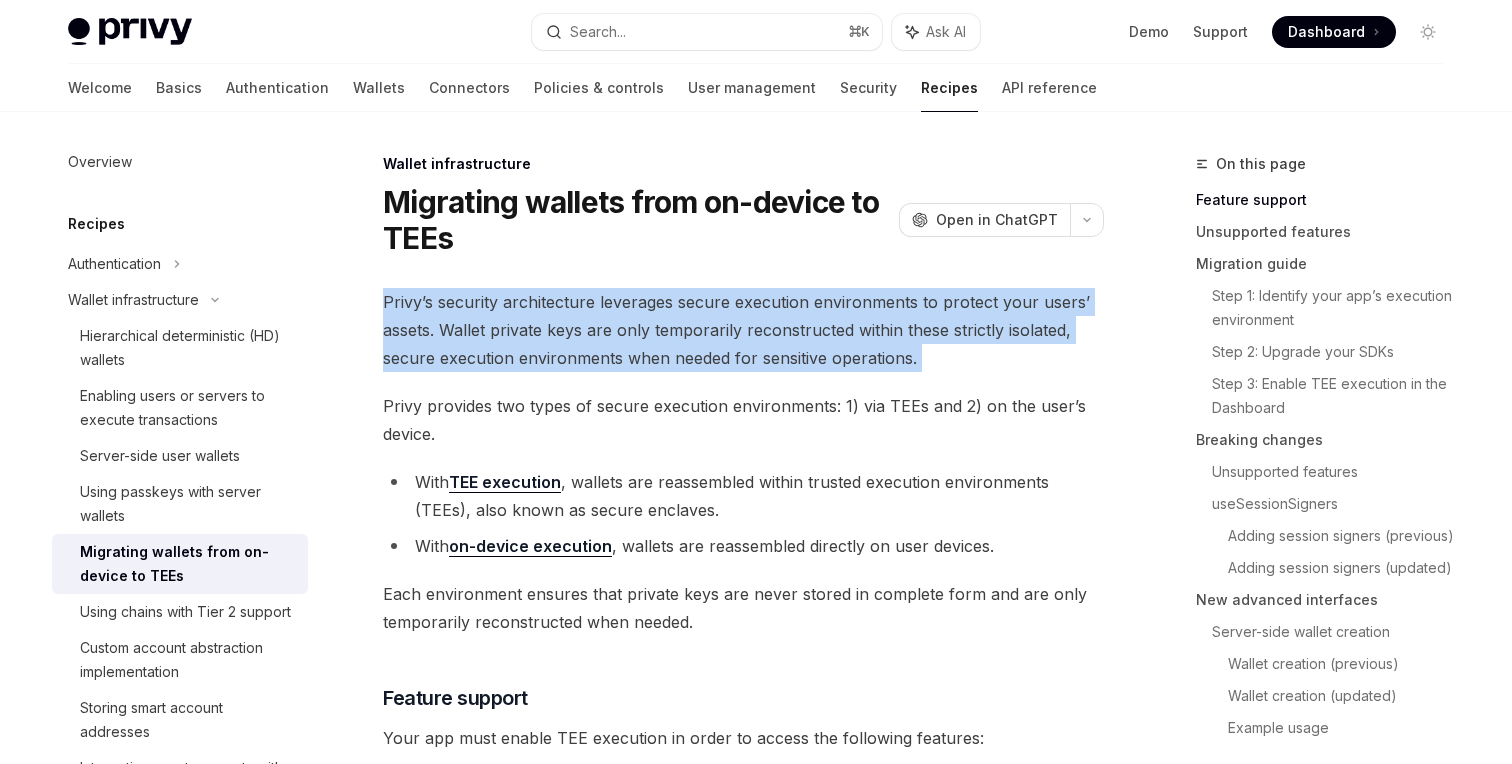 click on "Privy’s security architecture leverages secure execution environments to protect your users’ assets. Wallet private keys are only temporarily reconstructed within these strictly isolated, secure execution environments when needed for sensitive operations." at bounding box center (743, 330) 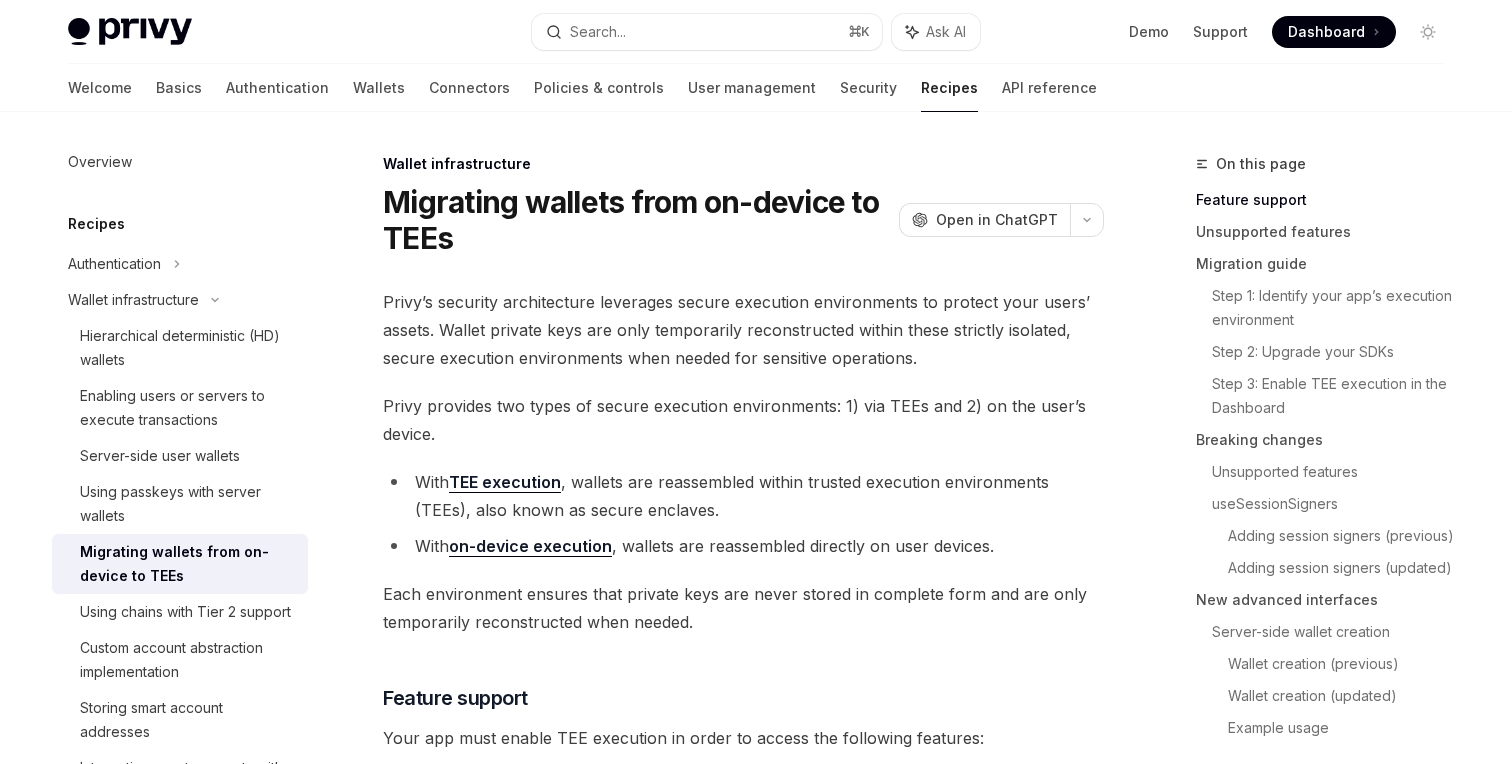 click on "Privy provides two types of secure execution environments: 1) via TEEs and 2) on the user’s device." at bounding box center [743, 420] 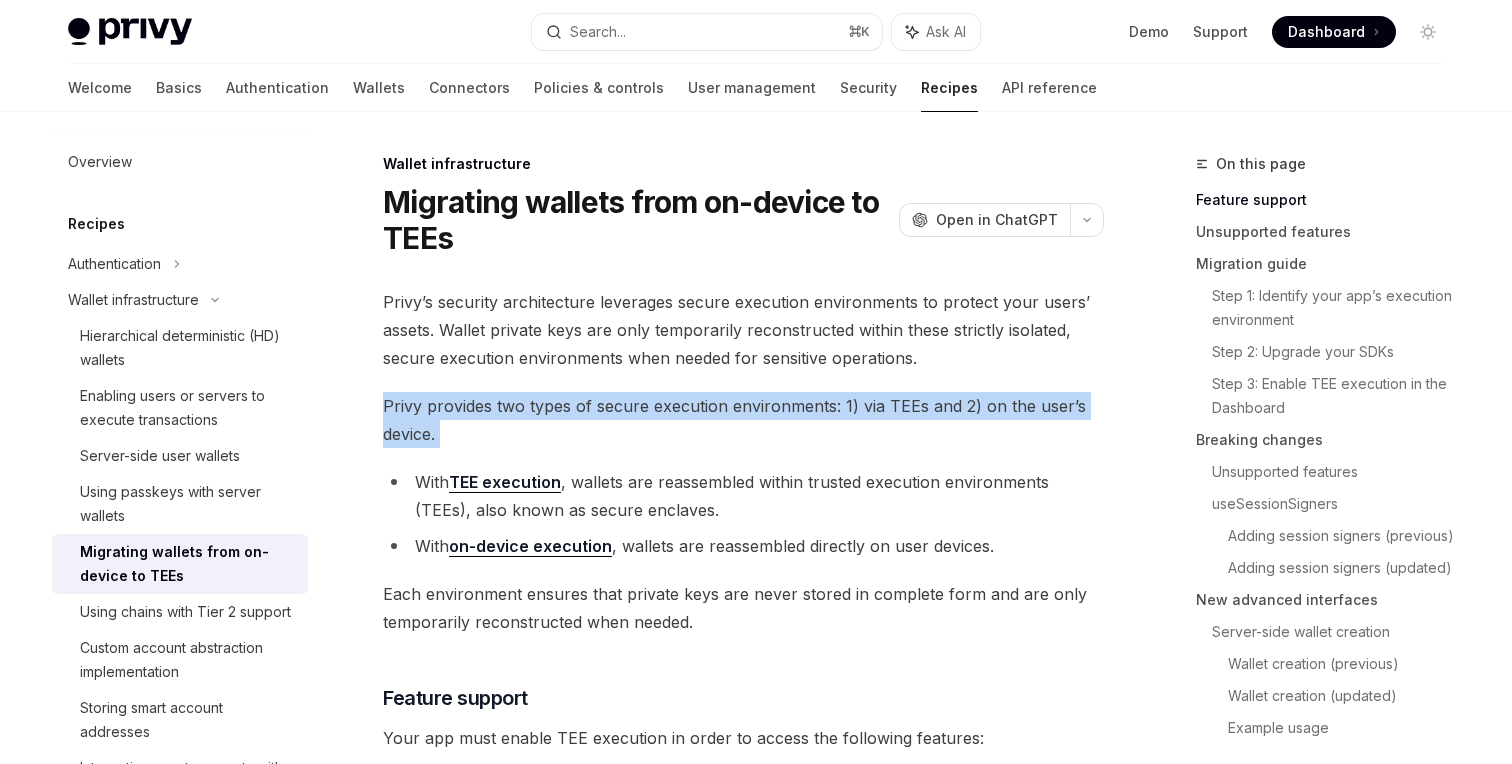 click on "Privy provides two types of secure execution environments: 1) via TEEs and 2) on the user’s device." at bounding box center (743, 420) 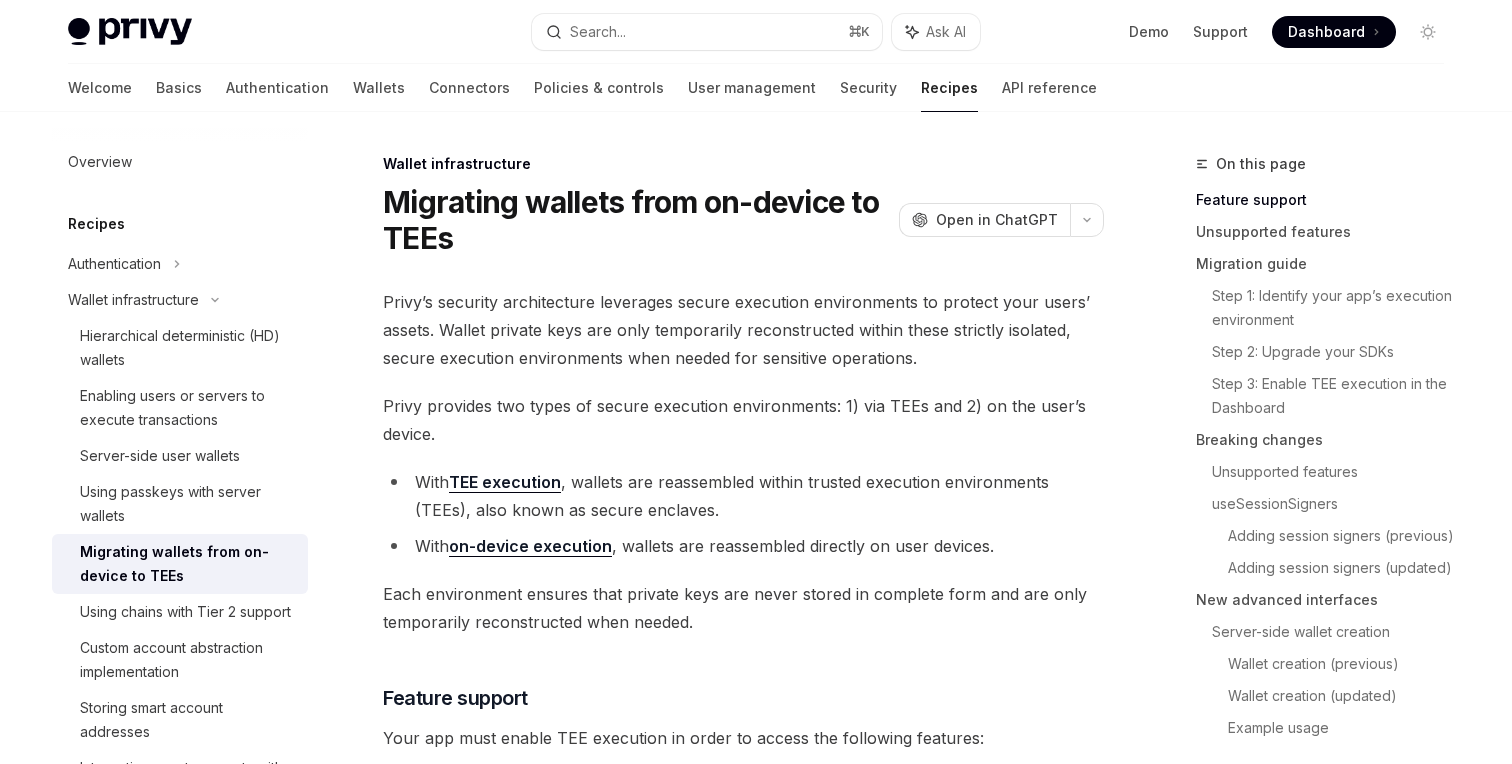 click on "With  TEE execution , wallets are reassembled within trusted execution environments (TEEs), also known as secure enclaves." at bounding box center (743, 496) 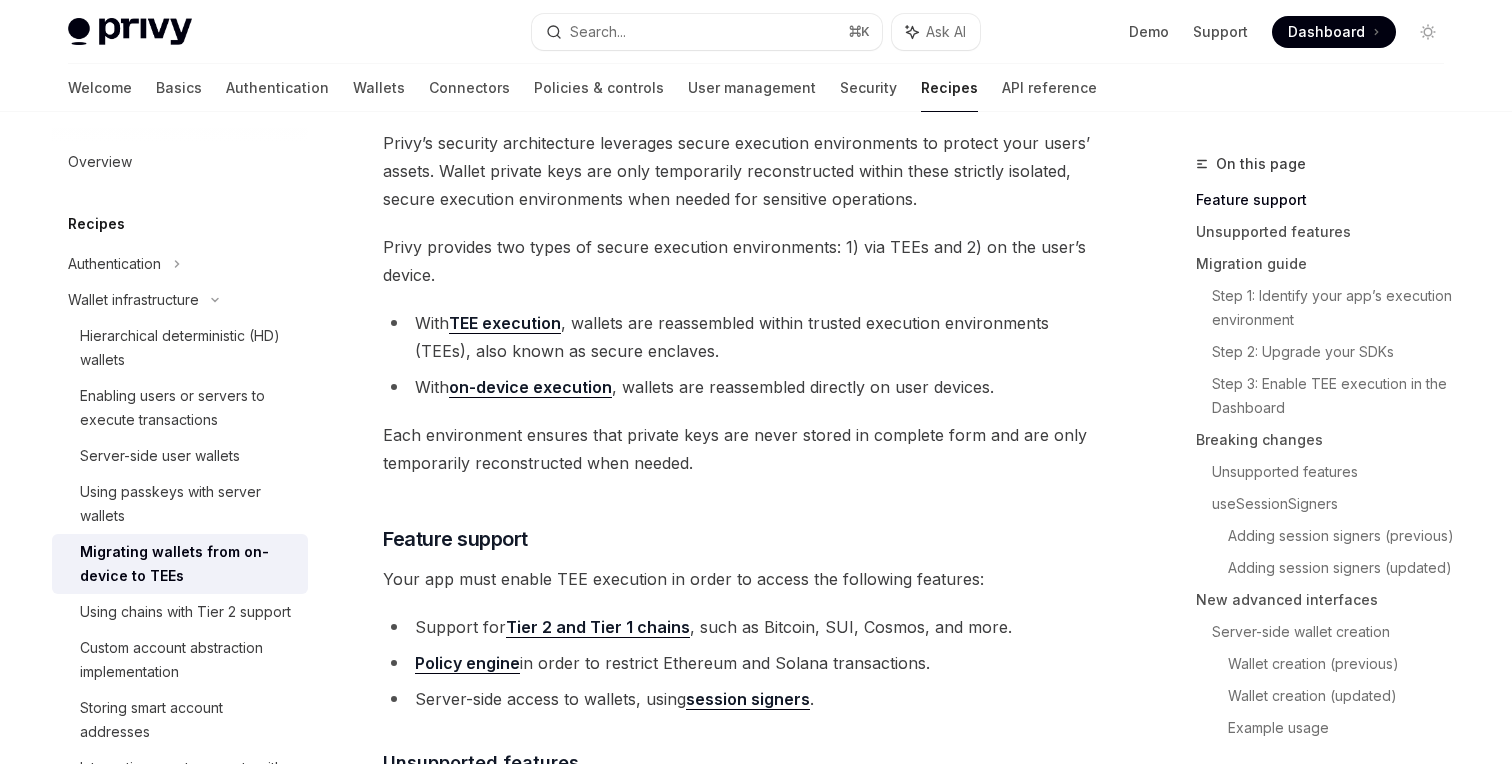 scroll, scrollTop: 195, scrollLeft: 0, axis: vertical 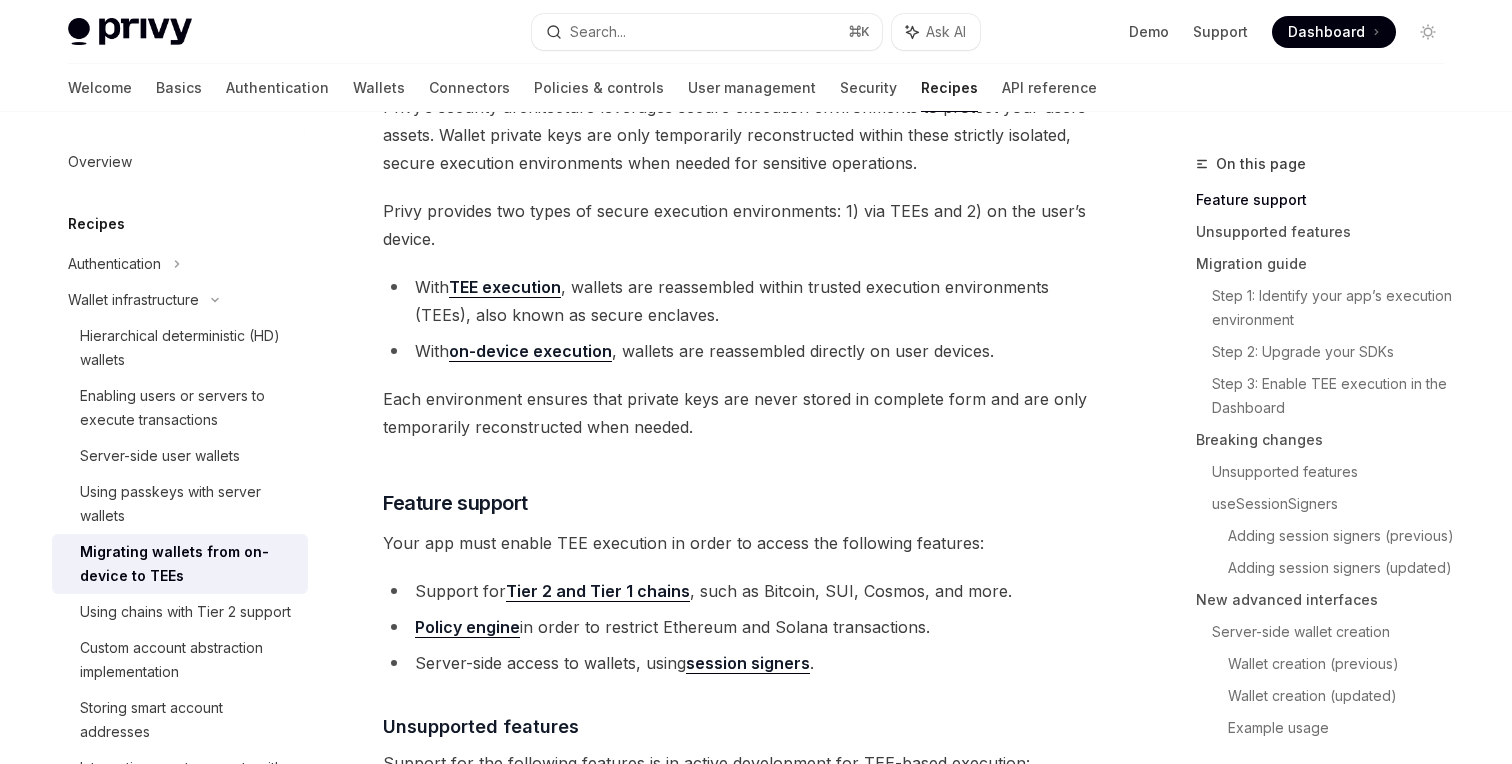 click on "Support for Tier 2 and Tier 1 chains , such as Bitcoin, SUI, Cosmos, and more." at bounding box center (743, 591) 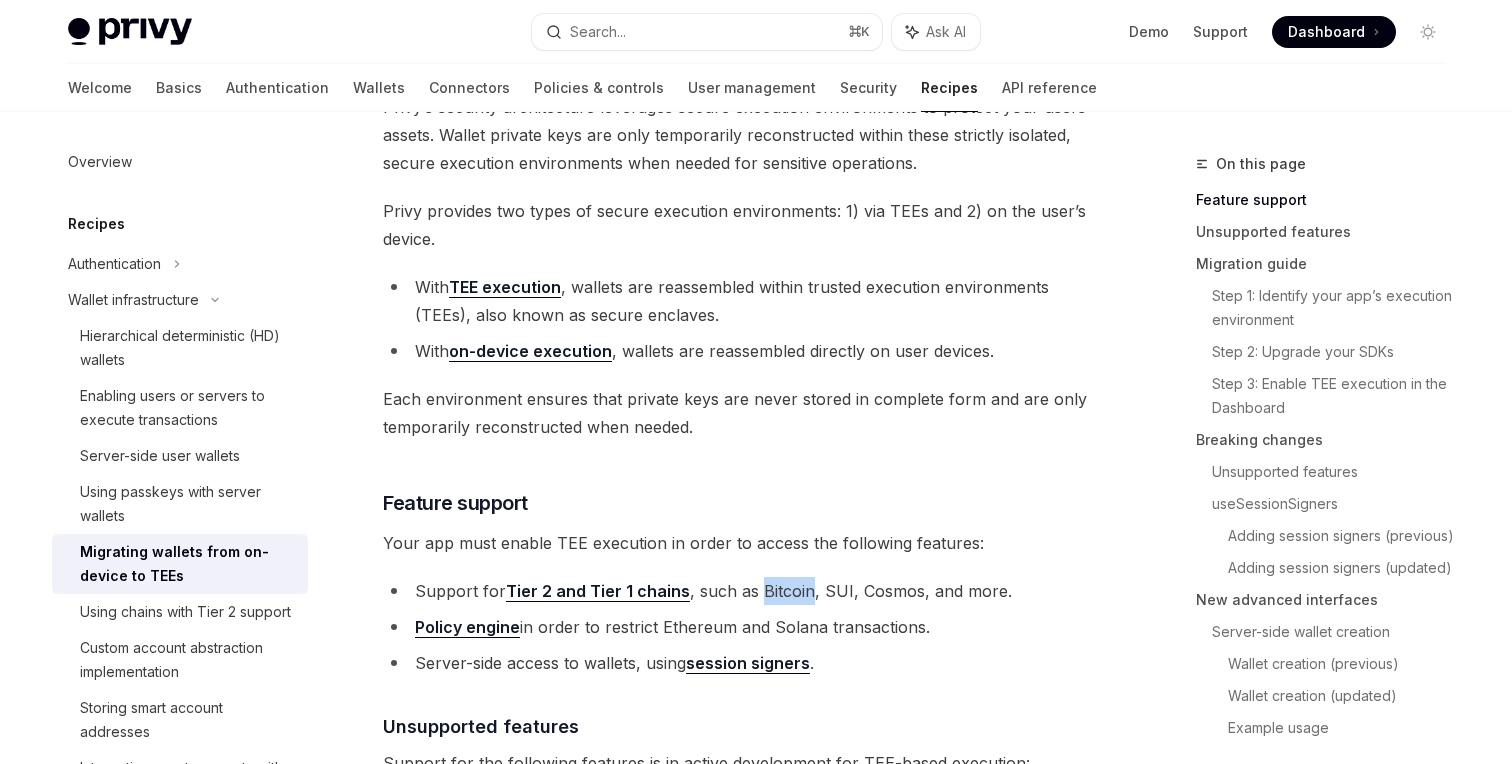 click on "Support for Tier 2 and Tier 1 chains , such as Bitcoin, SUI, Cosmos, and more." at bounding box center [743, 591] 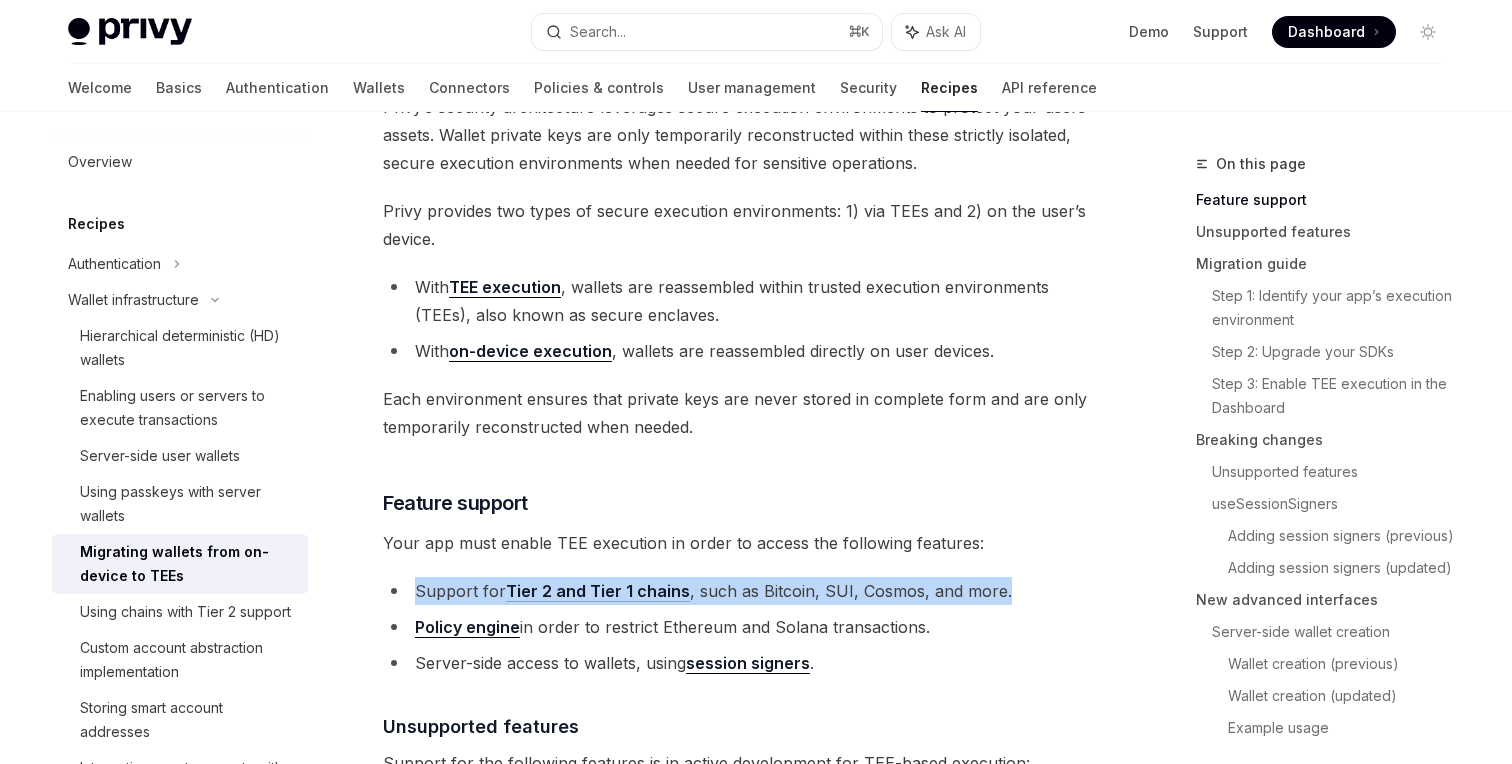 click on "Support for Tier 2 and Tier 1 chains , such as Bitcoin, SUI, Cosmos, and more." at bounding box center [743, 591] 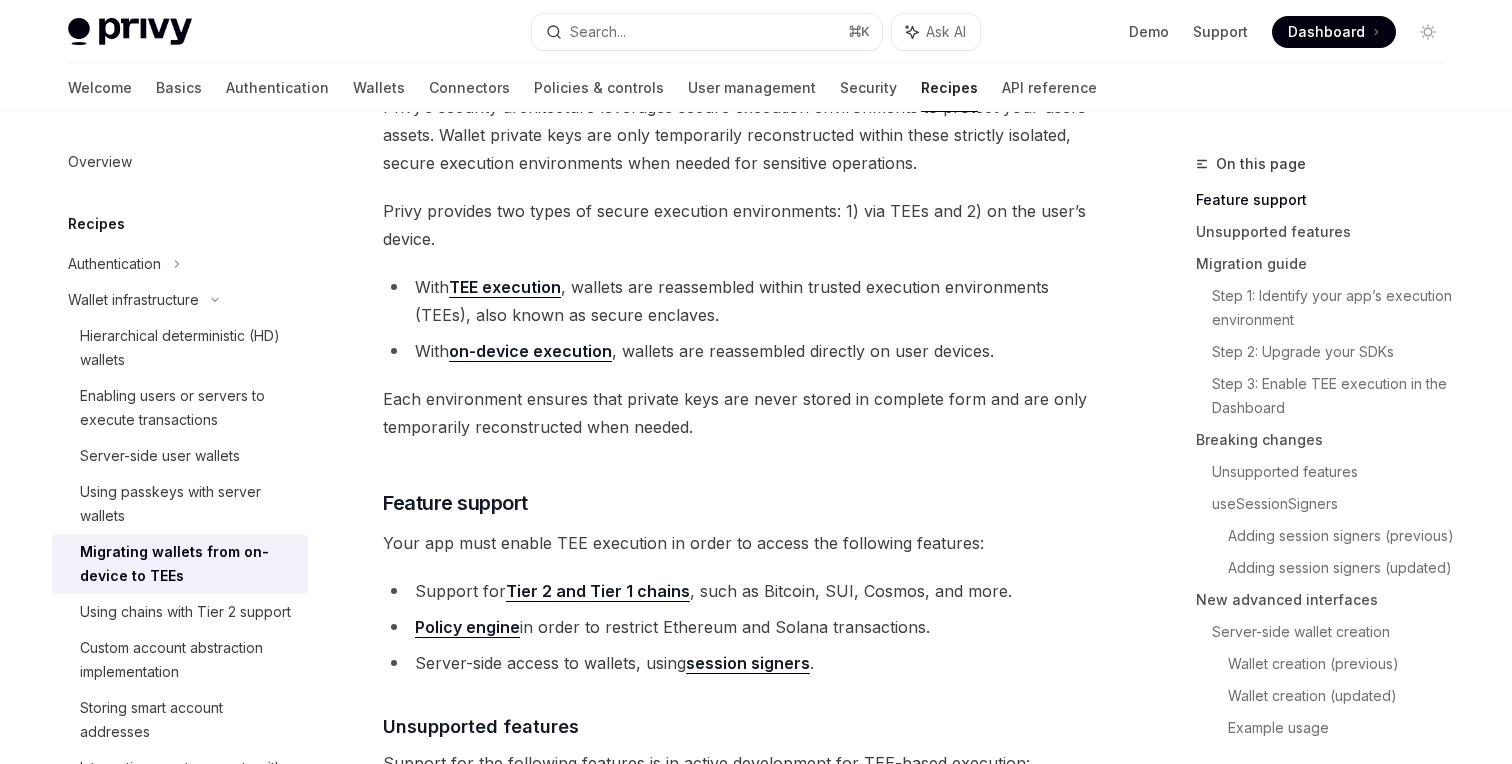 click on "Support for Tier 2 and Tier 1 chains , such as Bitcoin, SUI, Cosmos, and more." at bounding box center [743, 591] 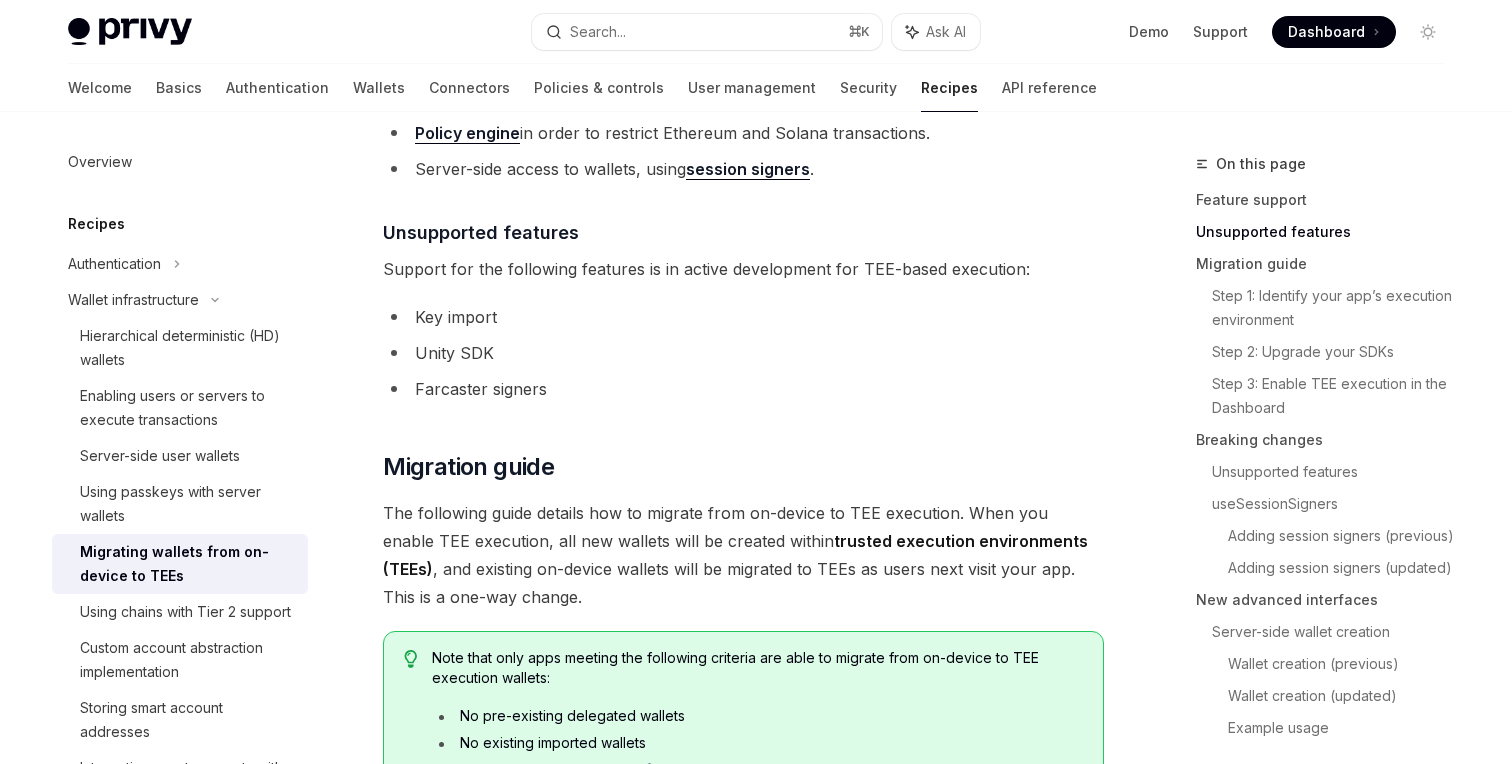 scroll, scrollTop: 990, scrollLeft: 0, axis: vertical 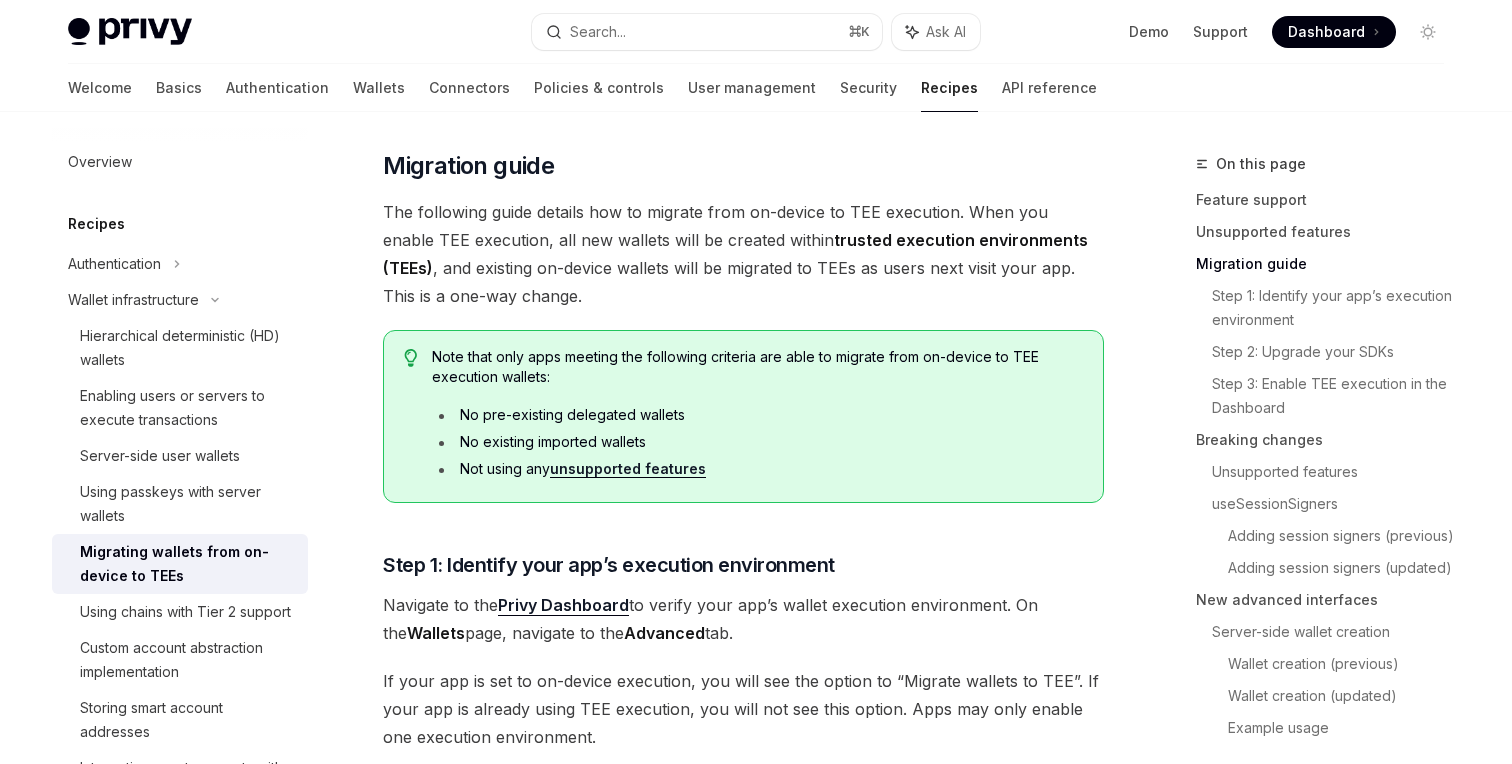 click on "No pre-existing delegated wallets No existing imported wallets Not using any unsupported features" at bounding box center (757, 442) 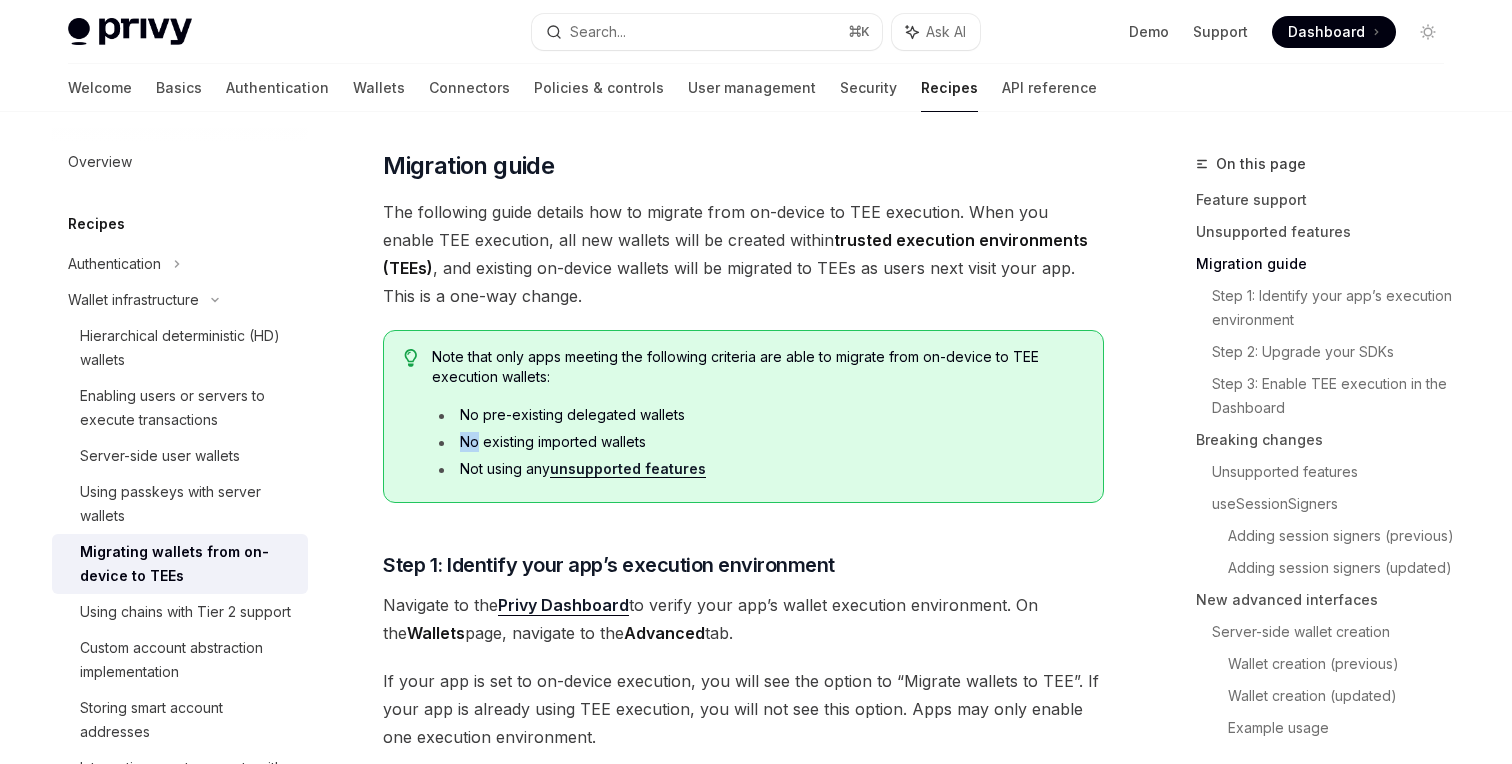 click on "No pre-existing delegated wallets No existing imported wallets Not using any unsupported features" at bounding box center (757, 442) 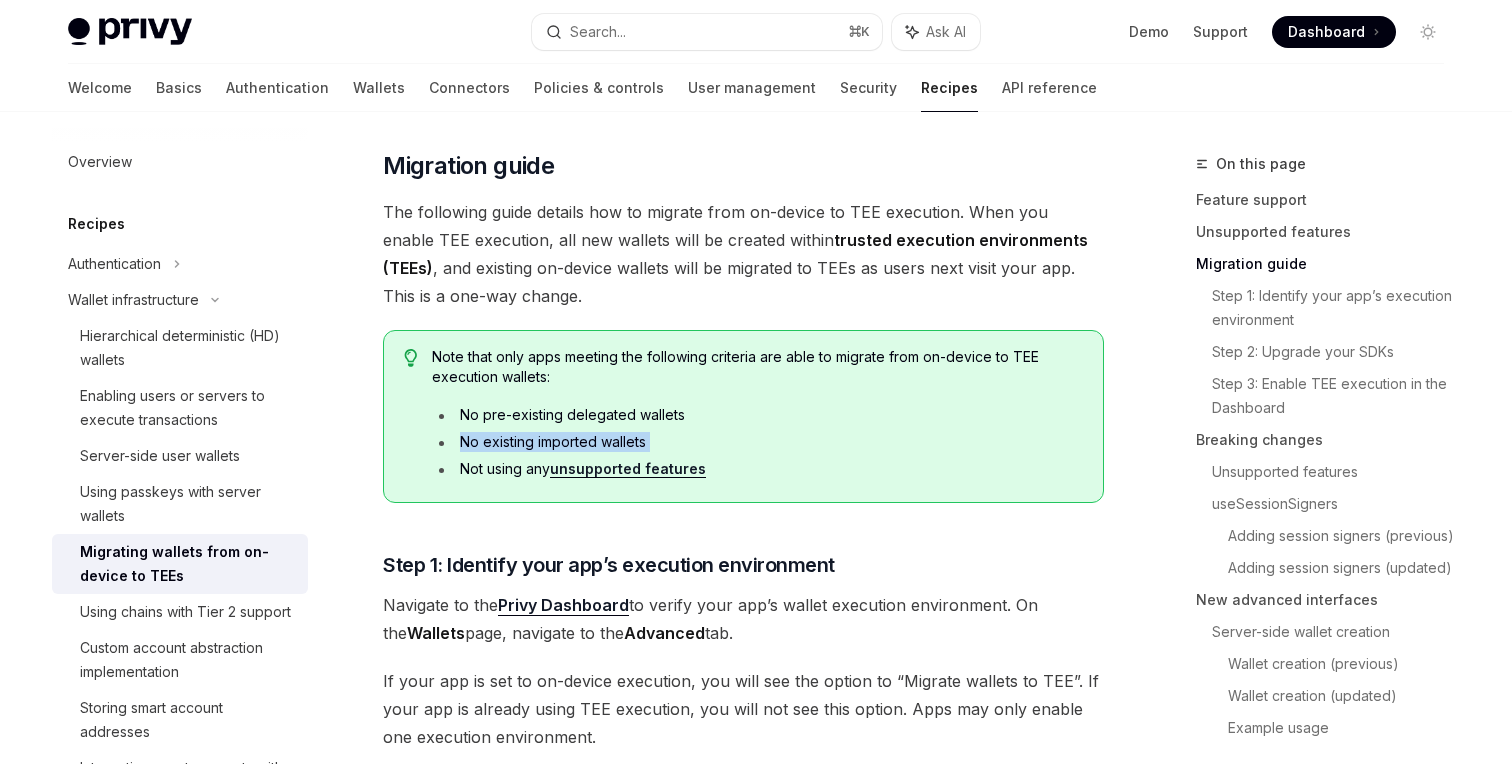 click on "No pre-existing delegated wallets No existing imported wallets Not using any unsupported features" at bounding box center [757, 442] 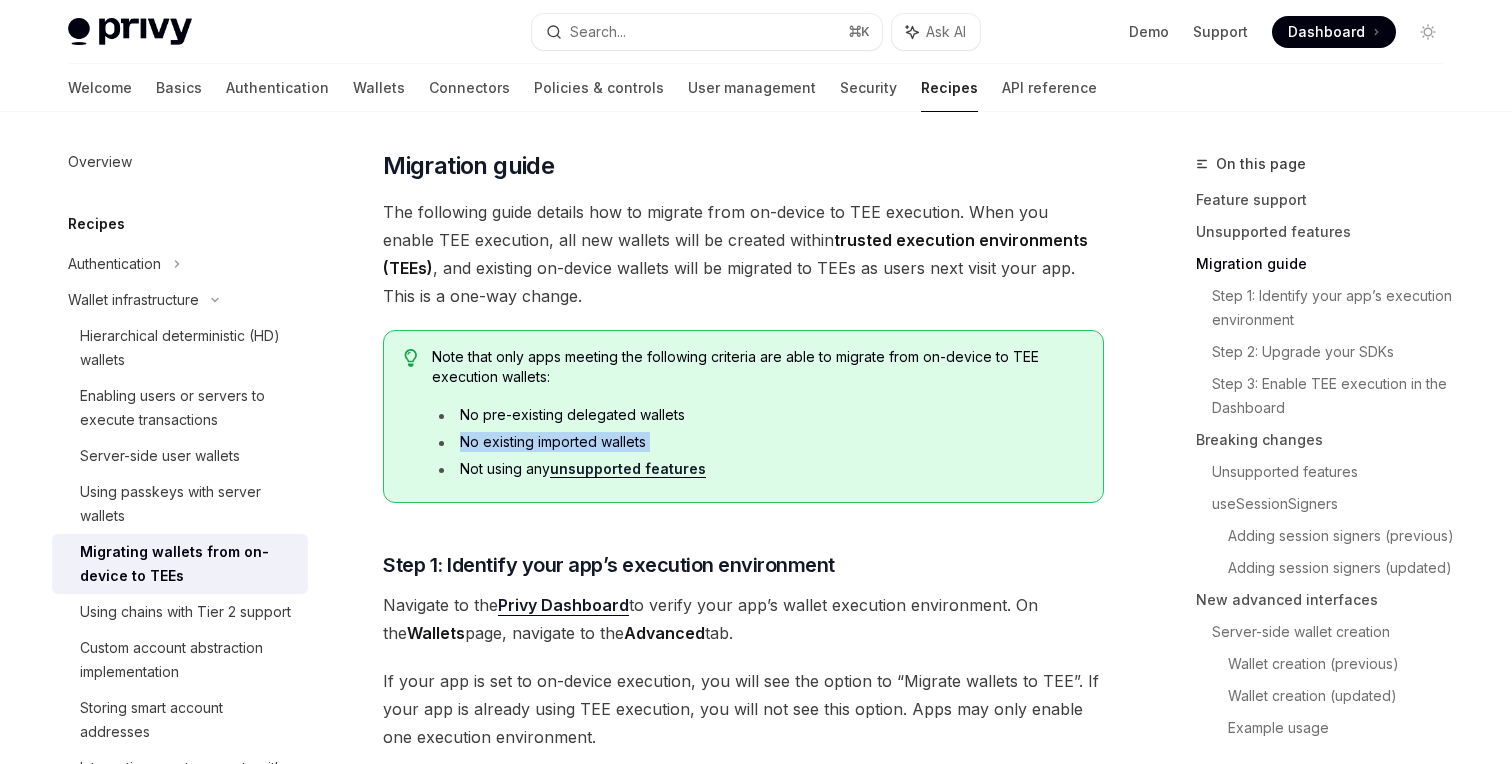 click on "No existing imported wallets" at bounding box center [757, 442] 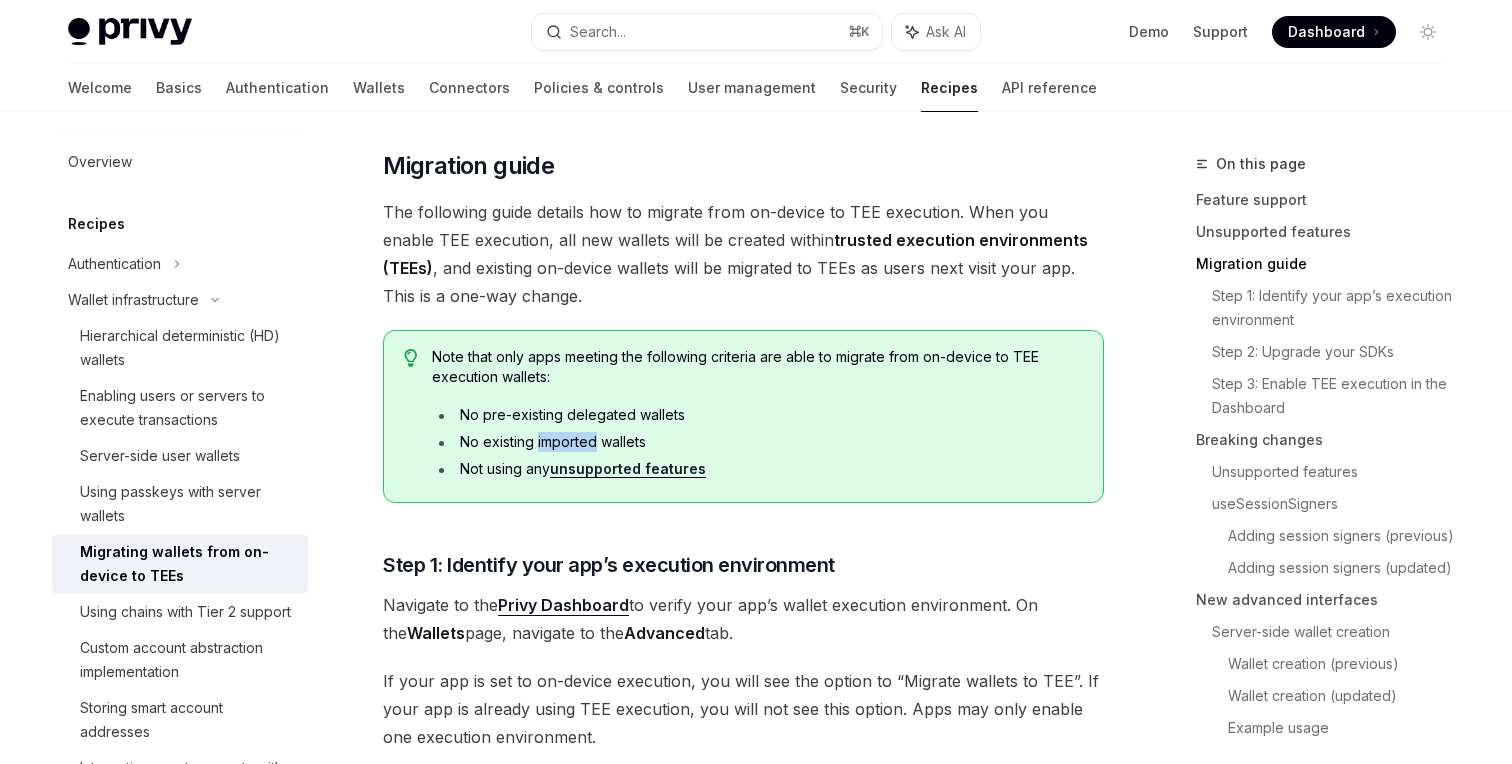 click on "No existing imported wallets" at bounding box center [757, 442] 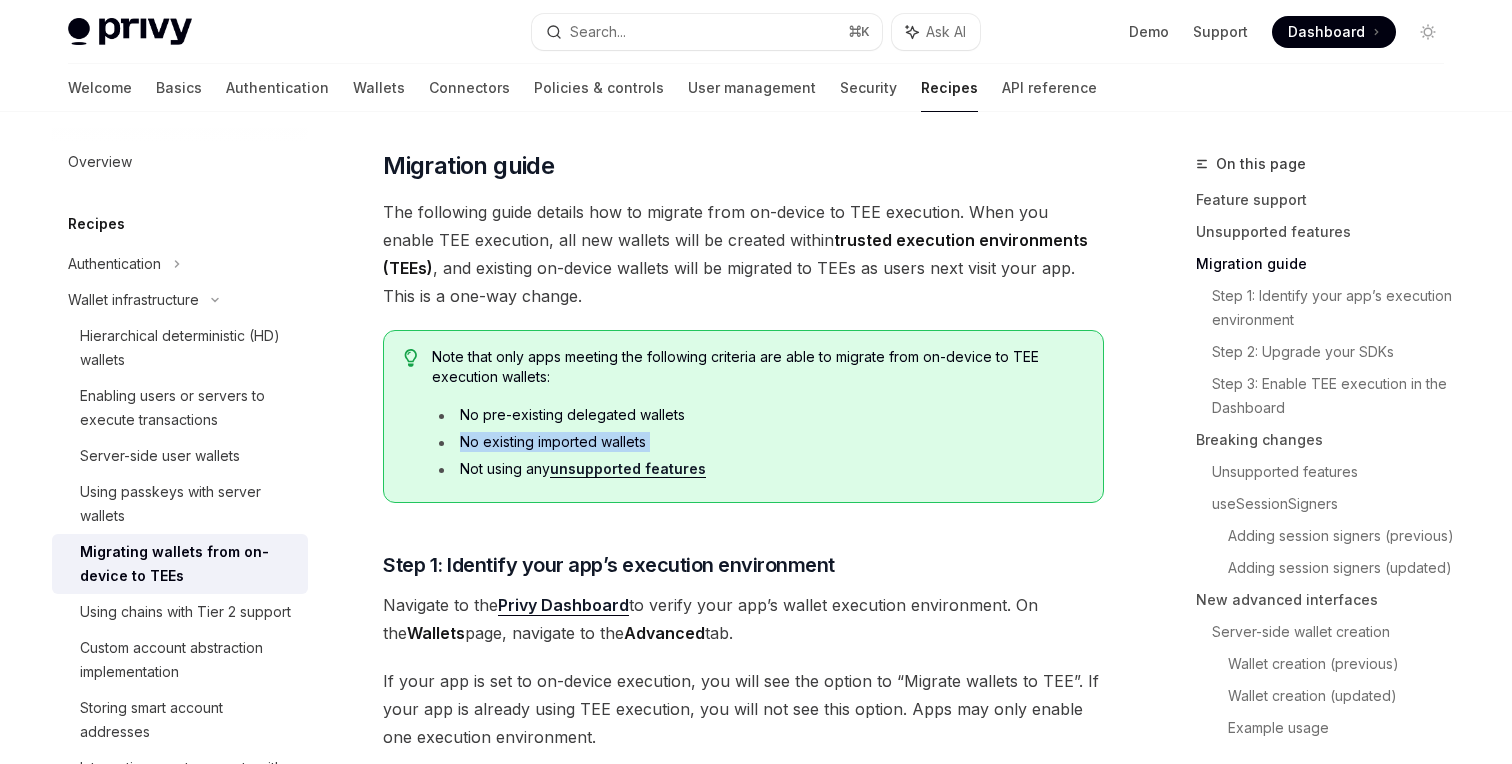 click on "No existing imported wallets" at bounding box center (757, 442) 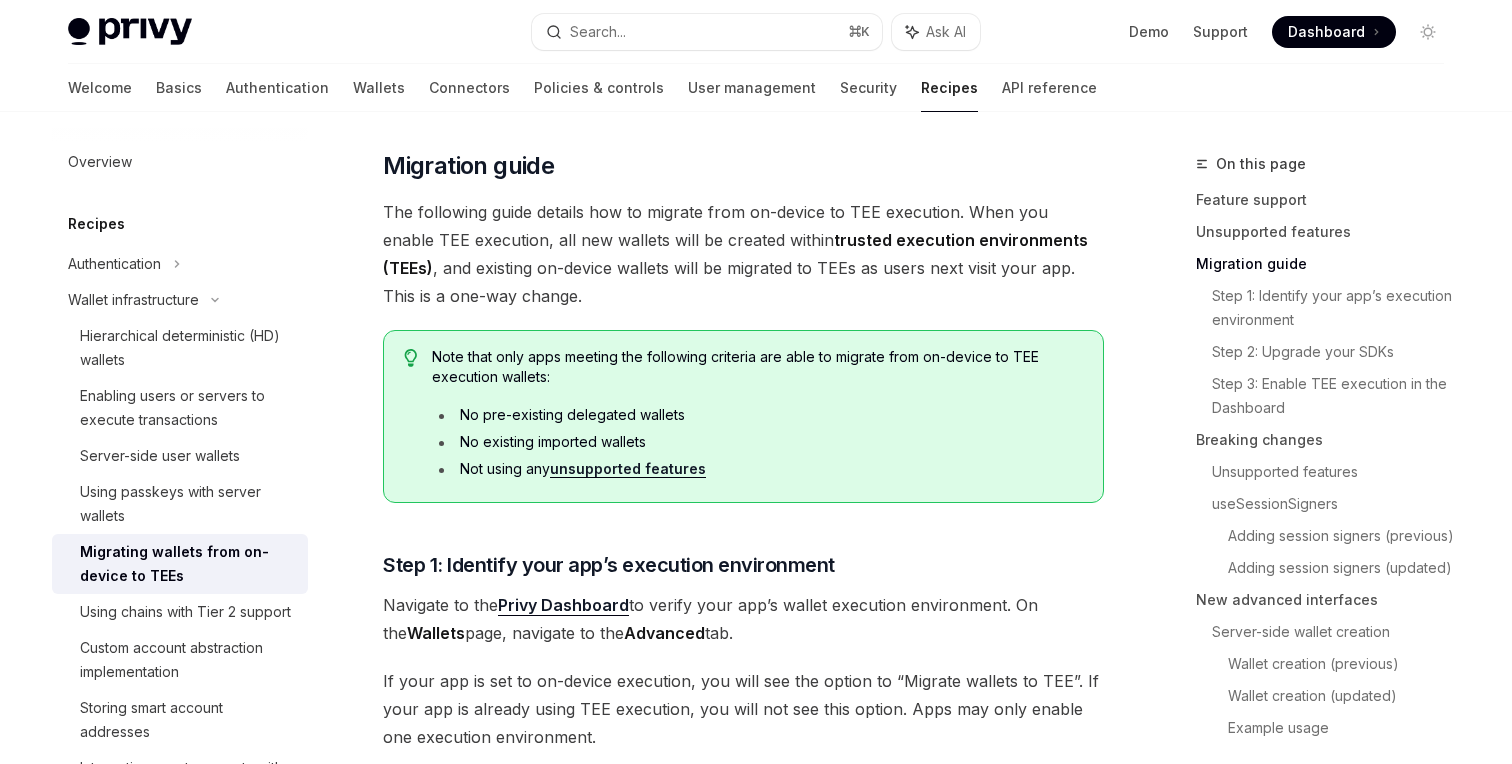 click on "No existing imported wallets" at bounding box center [757, 442] 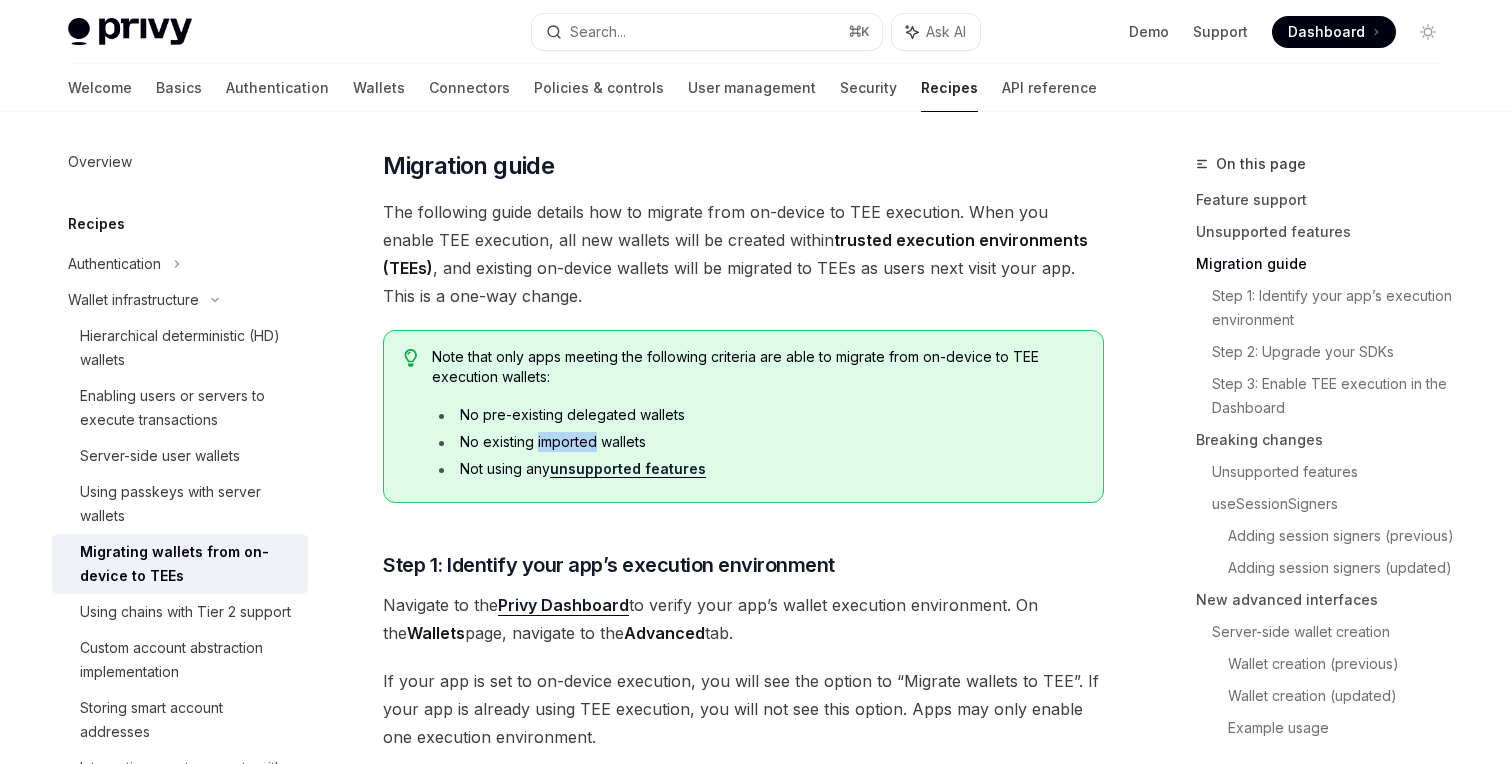 click on "No existing imported wallets" at bounding box center (757, 442) 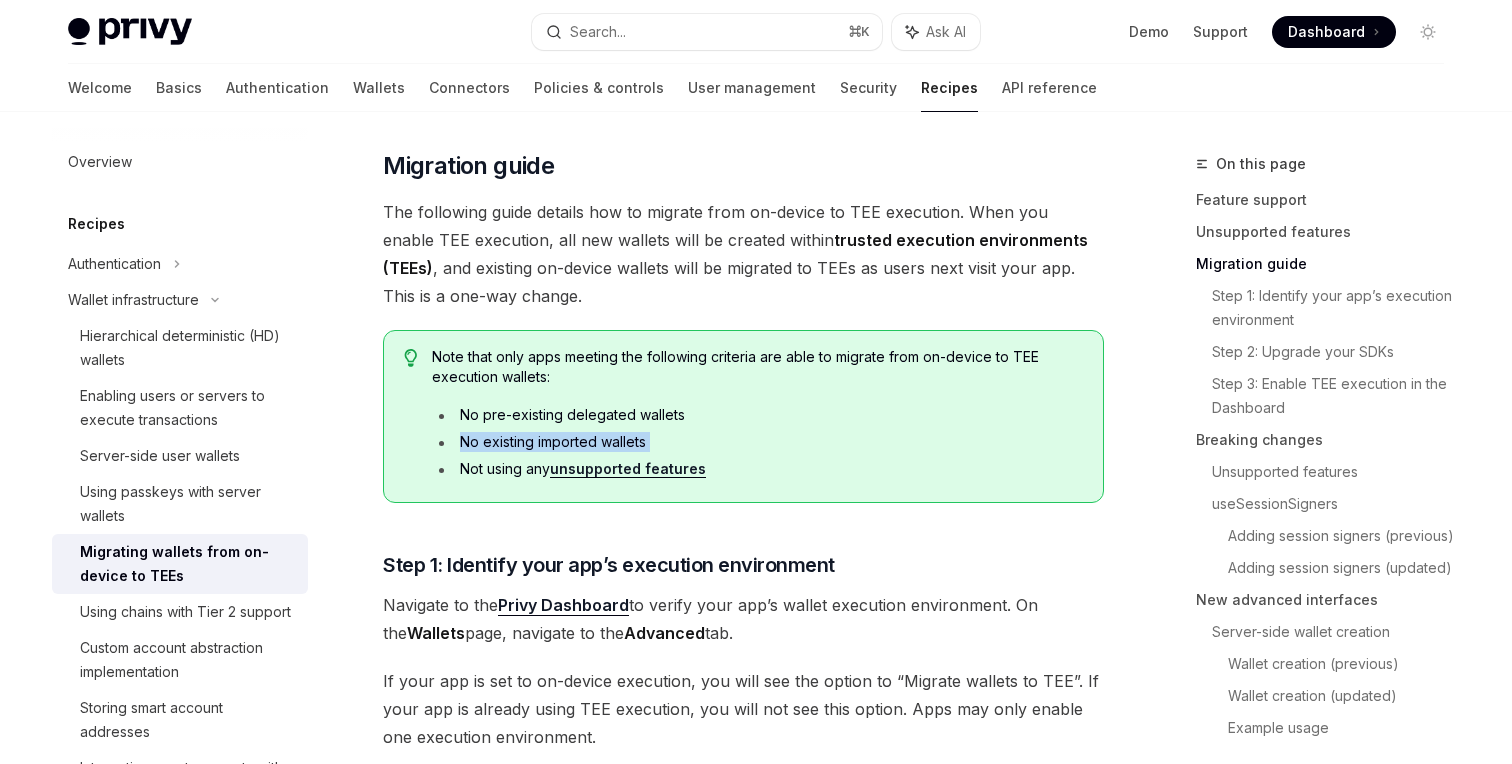 click on "No existing imported wallets" at bounding box center [757, 442] 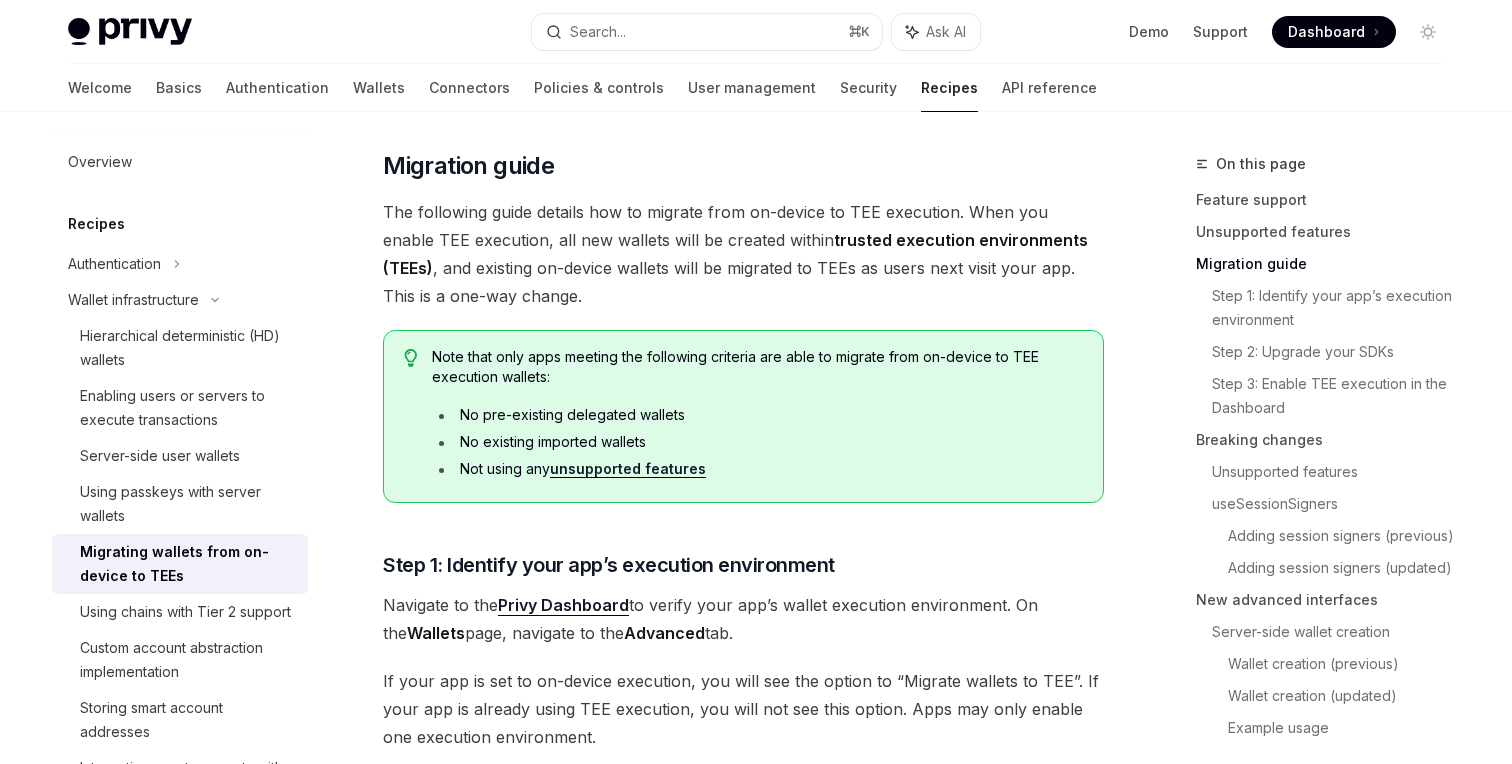 click on "No existing imported wallets" at bounding box center [757, 442] 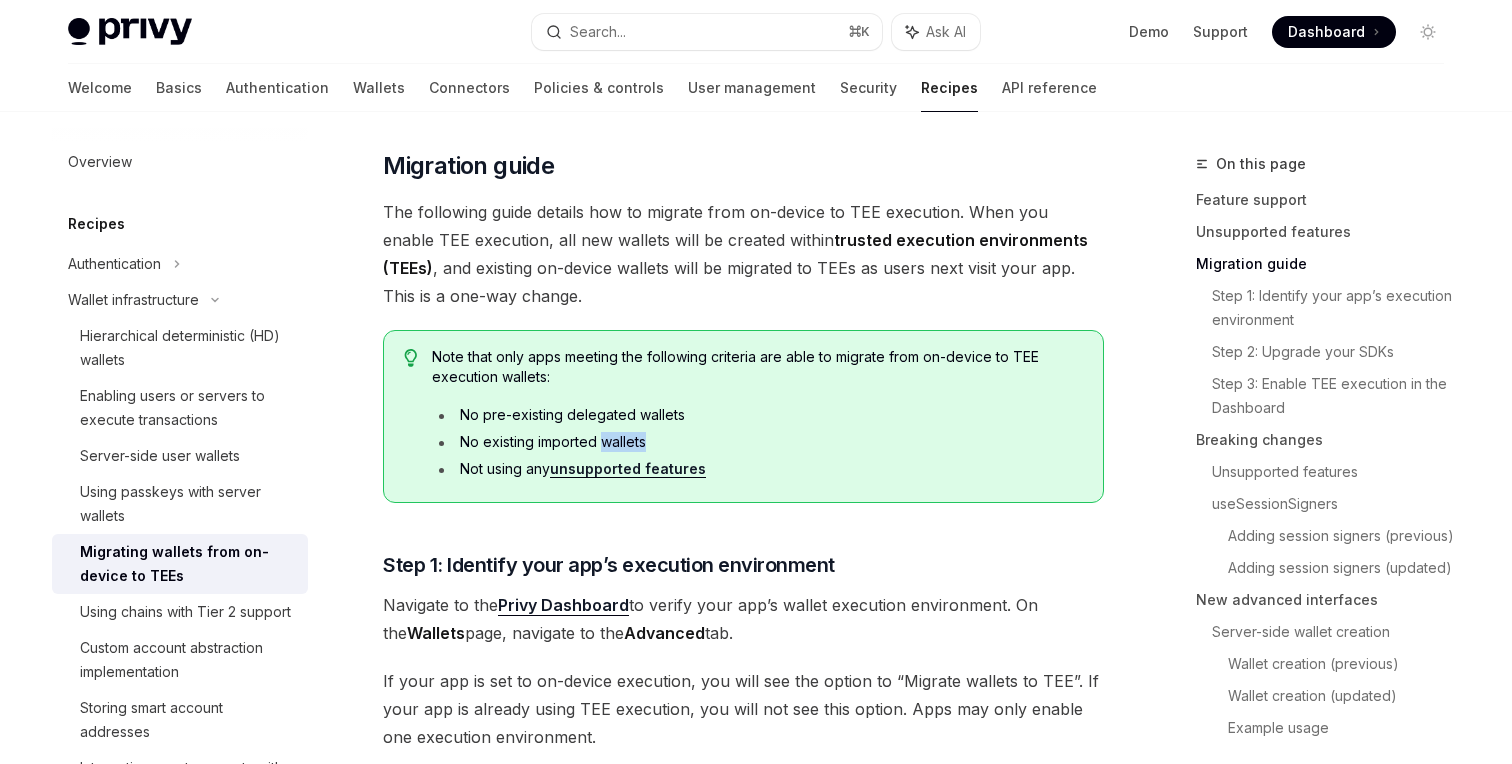 click on "No existing imported wallets" at bounding box center [757, 442] 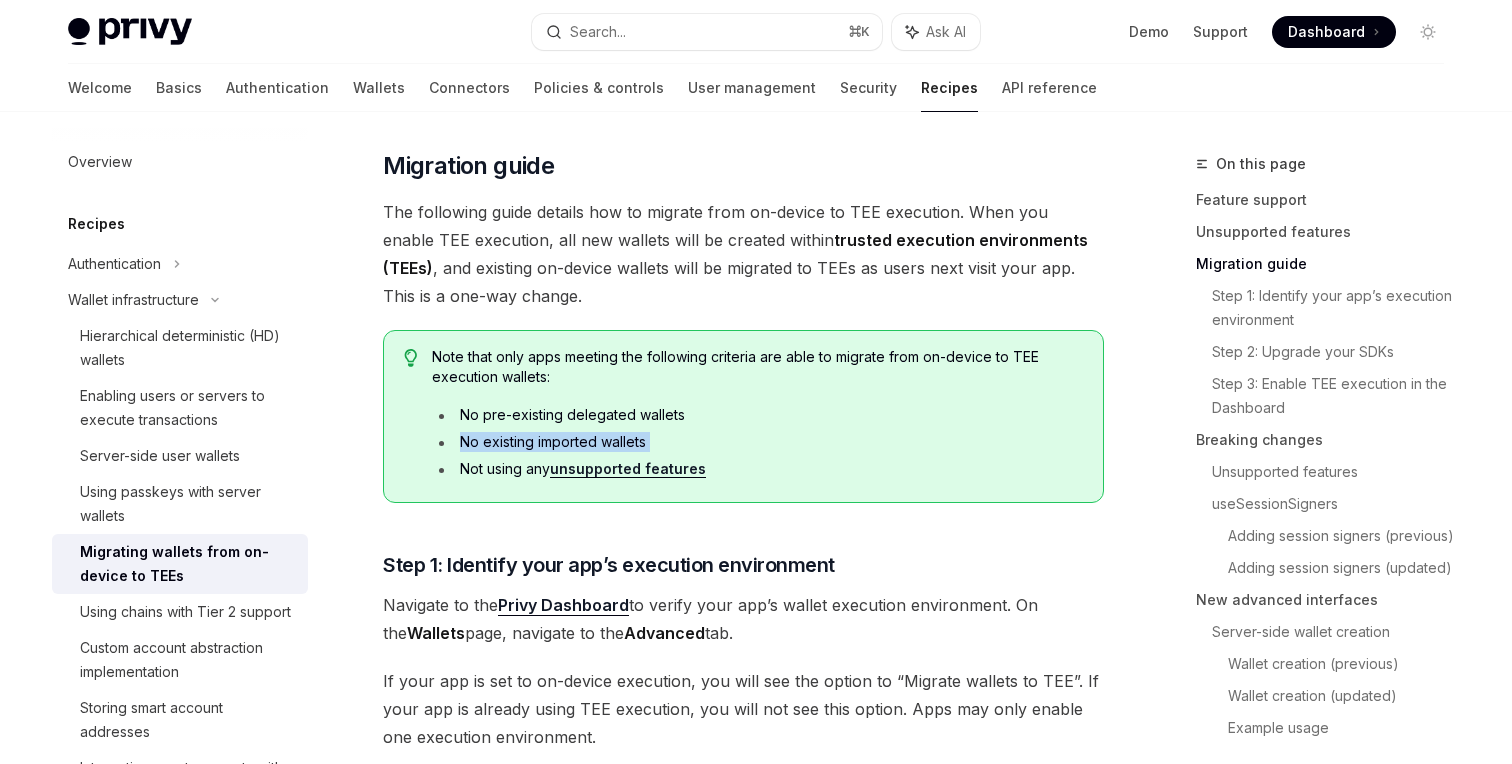 click on "No existing imported wallets" at bounding box center (757, 442) 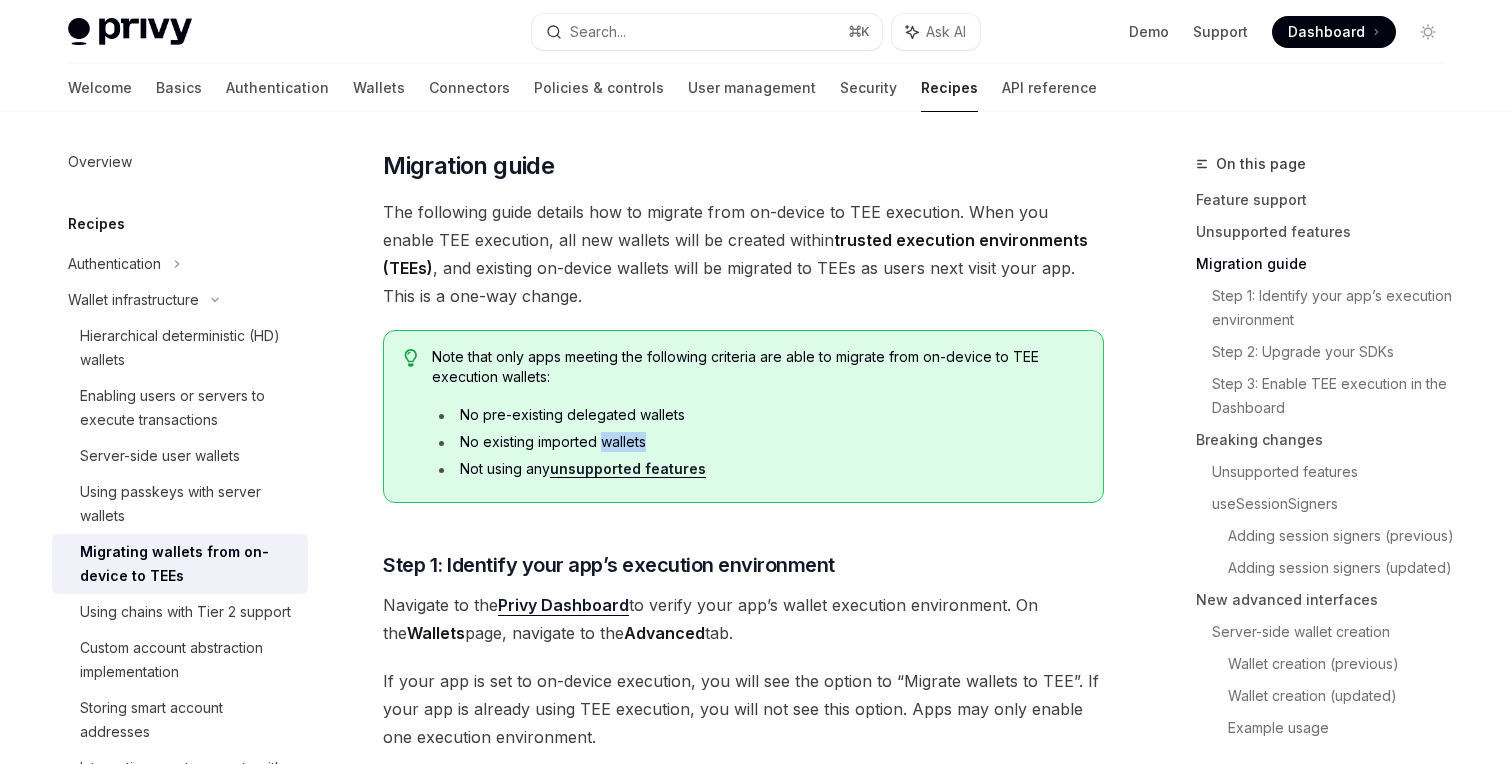 click on "No existing imported wallets" at bounding box center [757, 442] 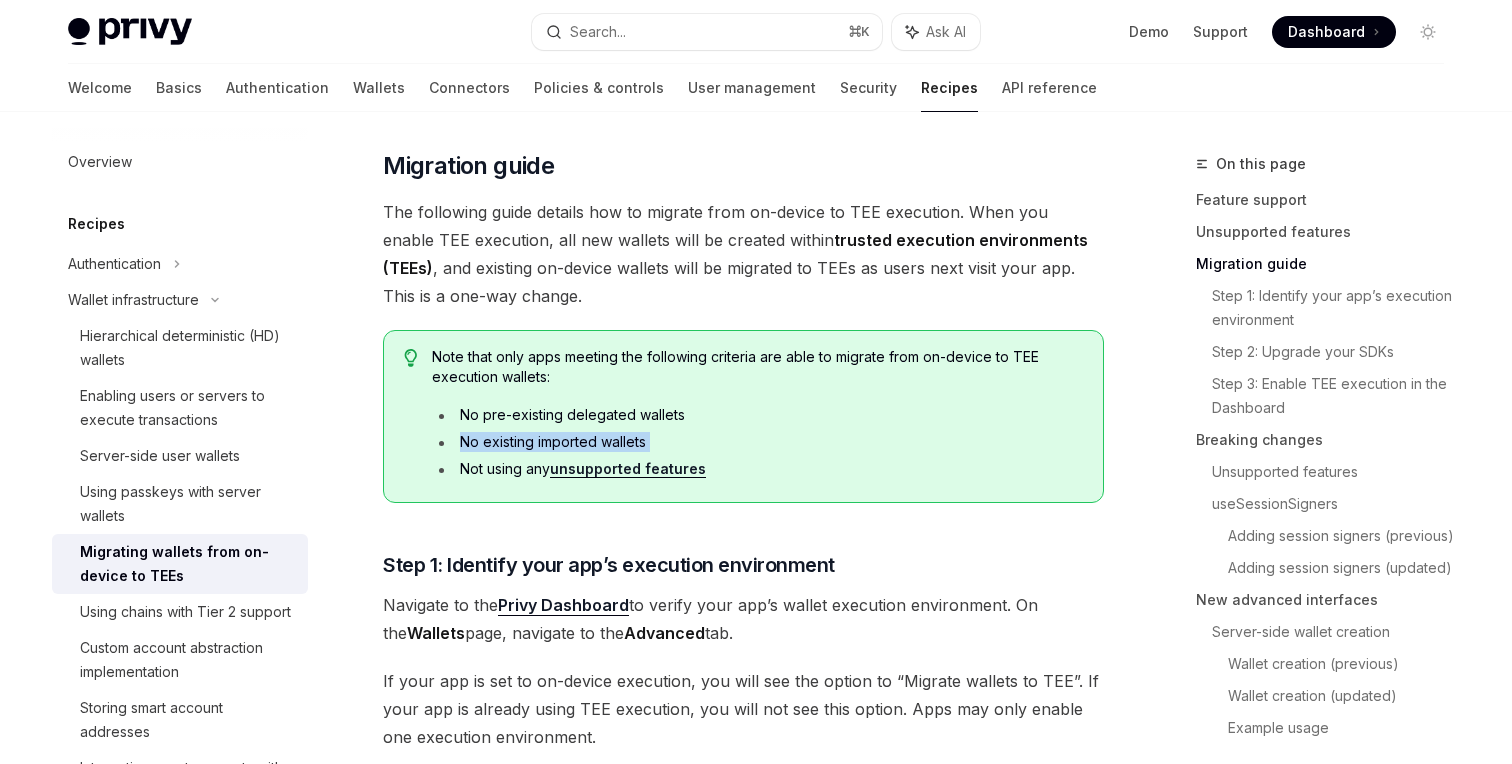 click on "No existing imported wallets" at bounding box center (757, 442) 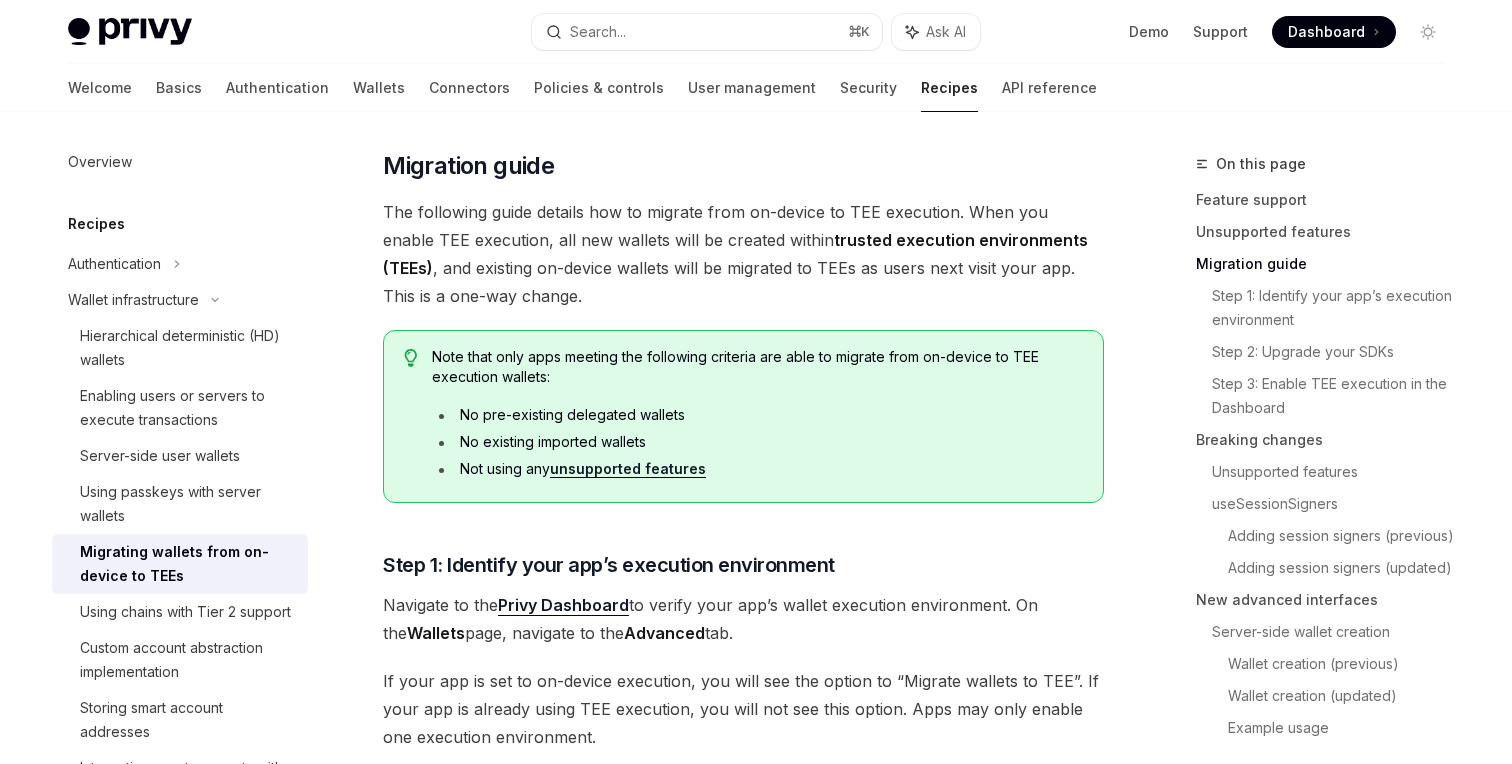 click on "No existing imported wallets" at bounding box center [757, 442] 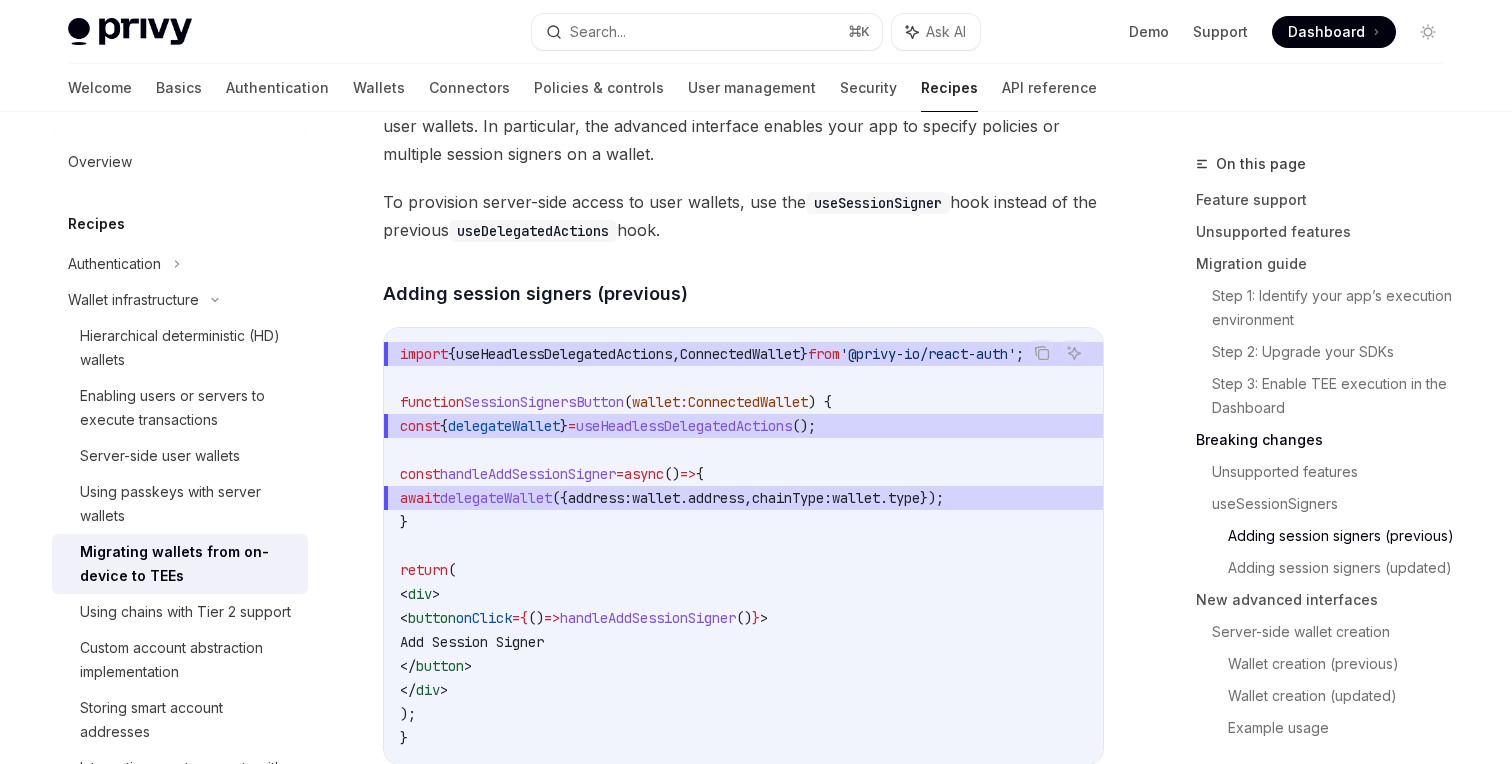 scroll, scrollTop: 4014, scrollLeft: 0, axis: vertical 